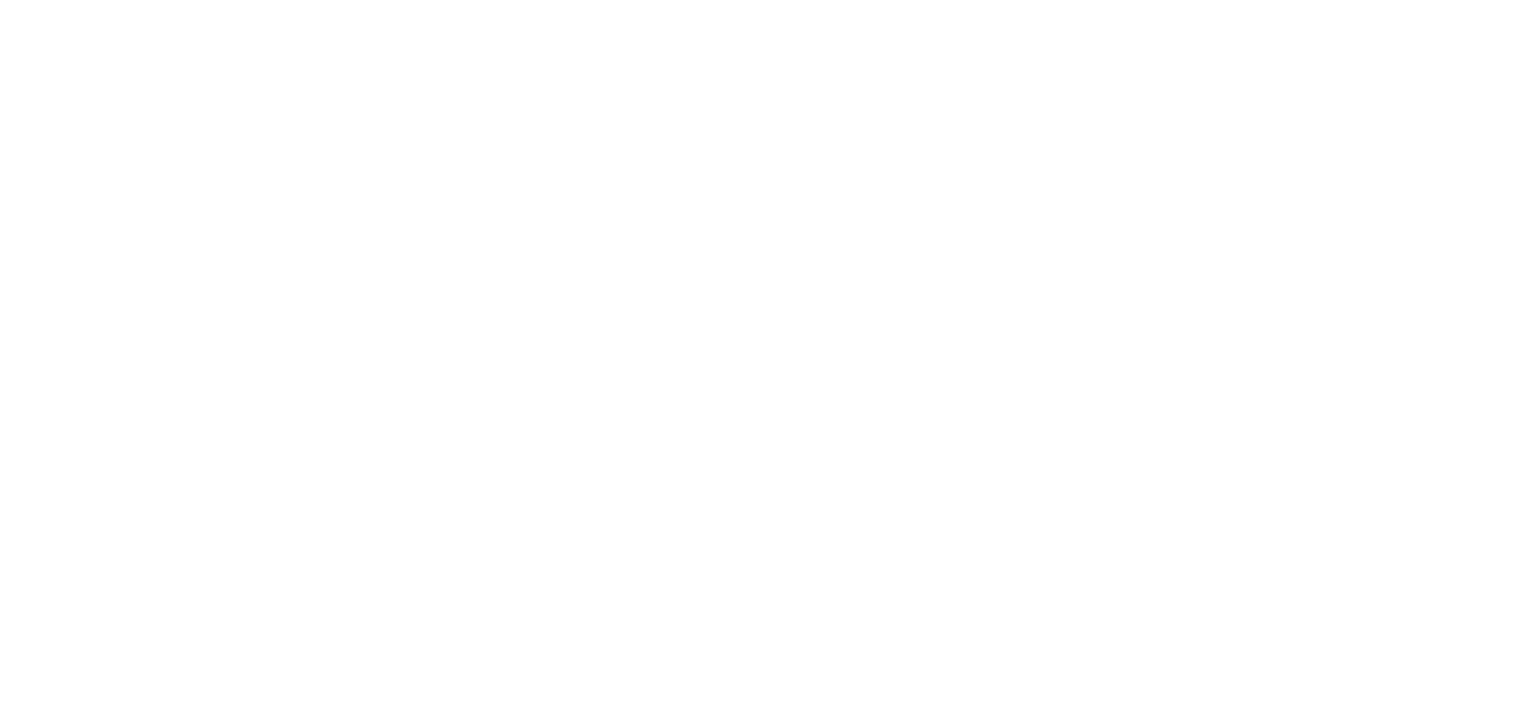 scroll, scrollTop: 0, scrollLeft: 0, axis: both 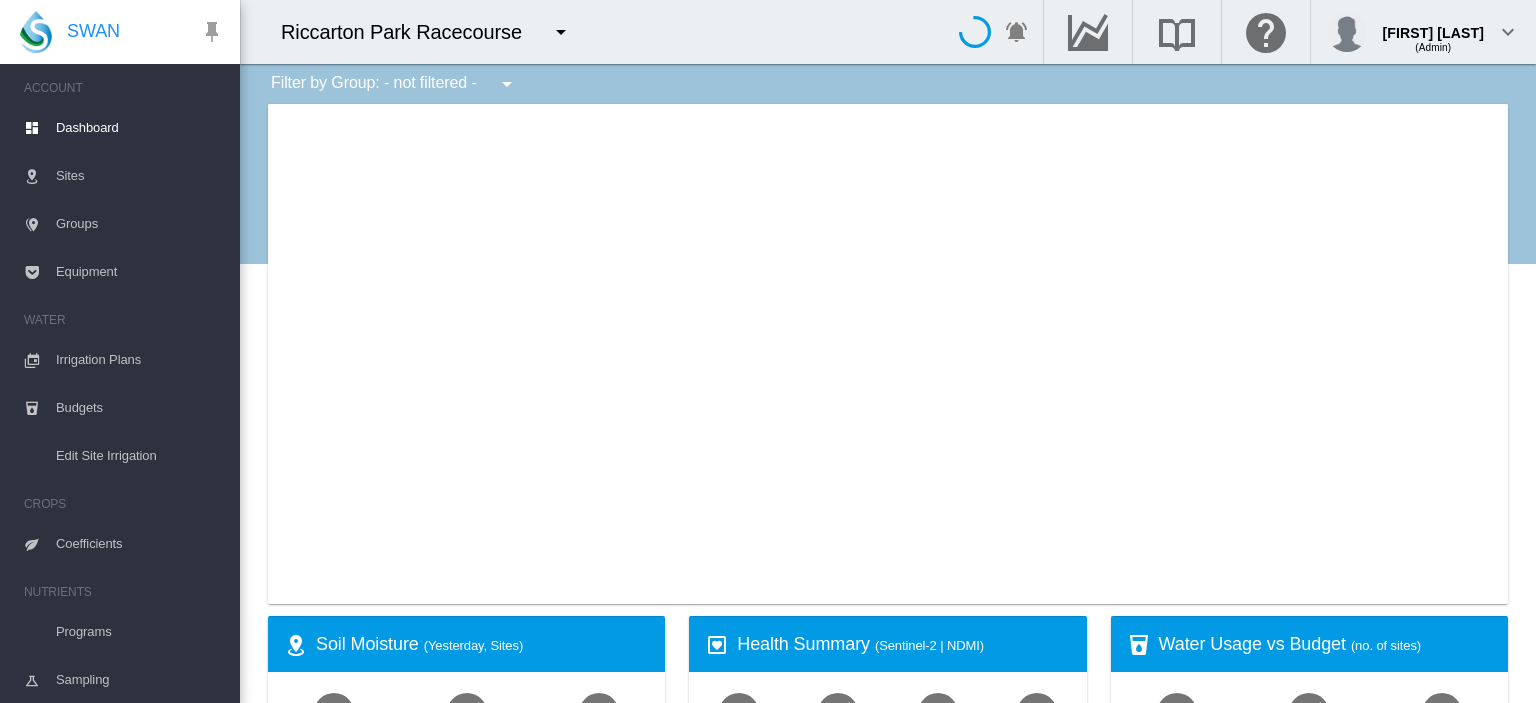 type on "**********" 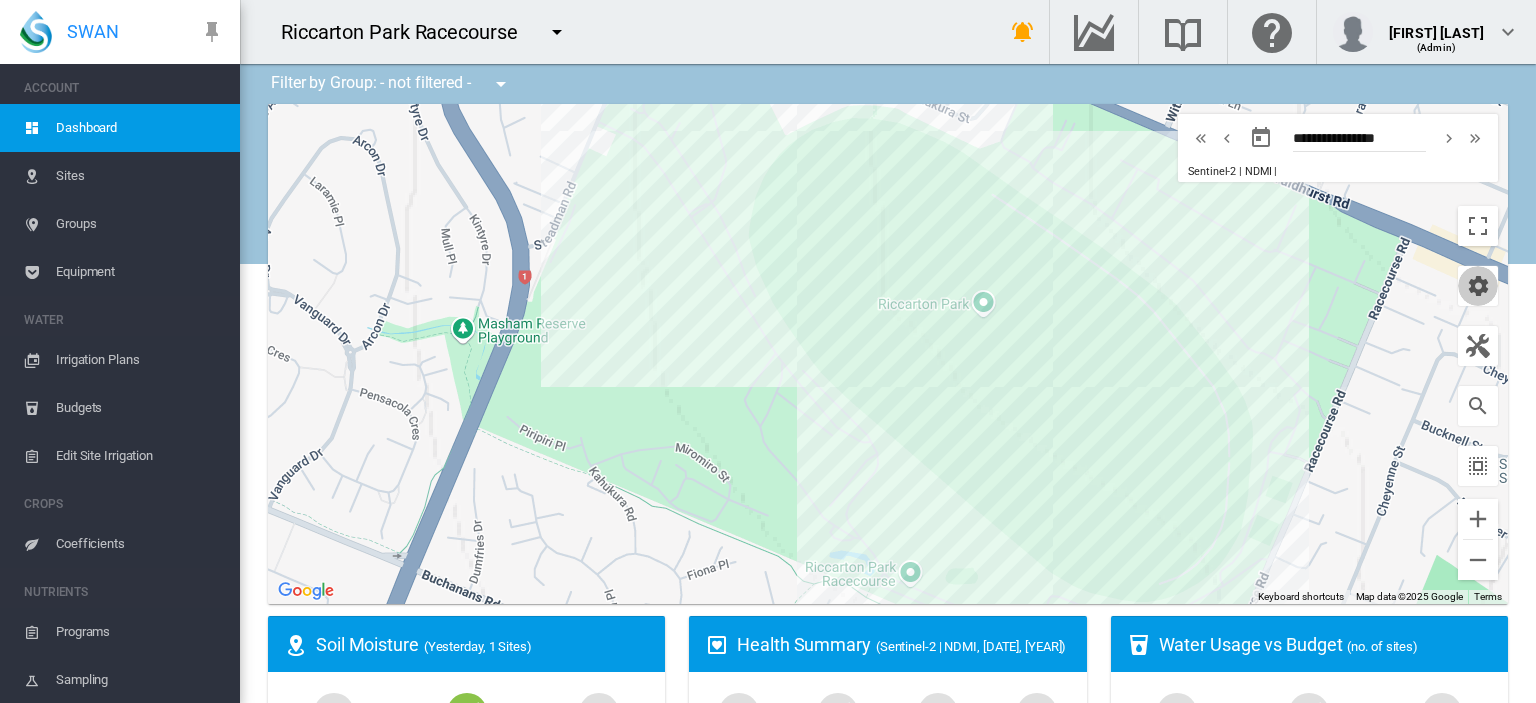 click at bounding box center (1478, 286) 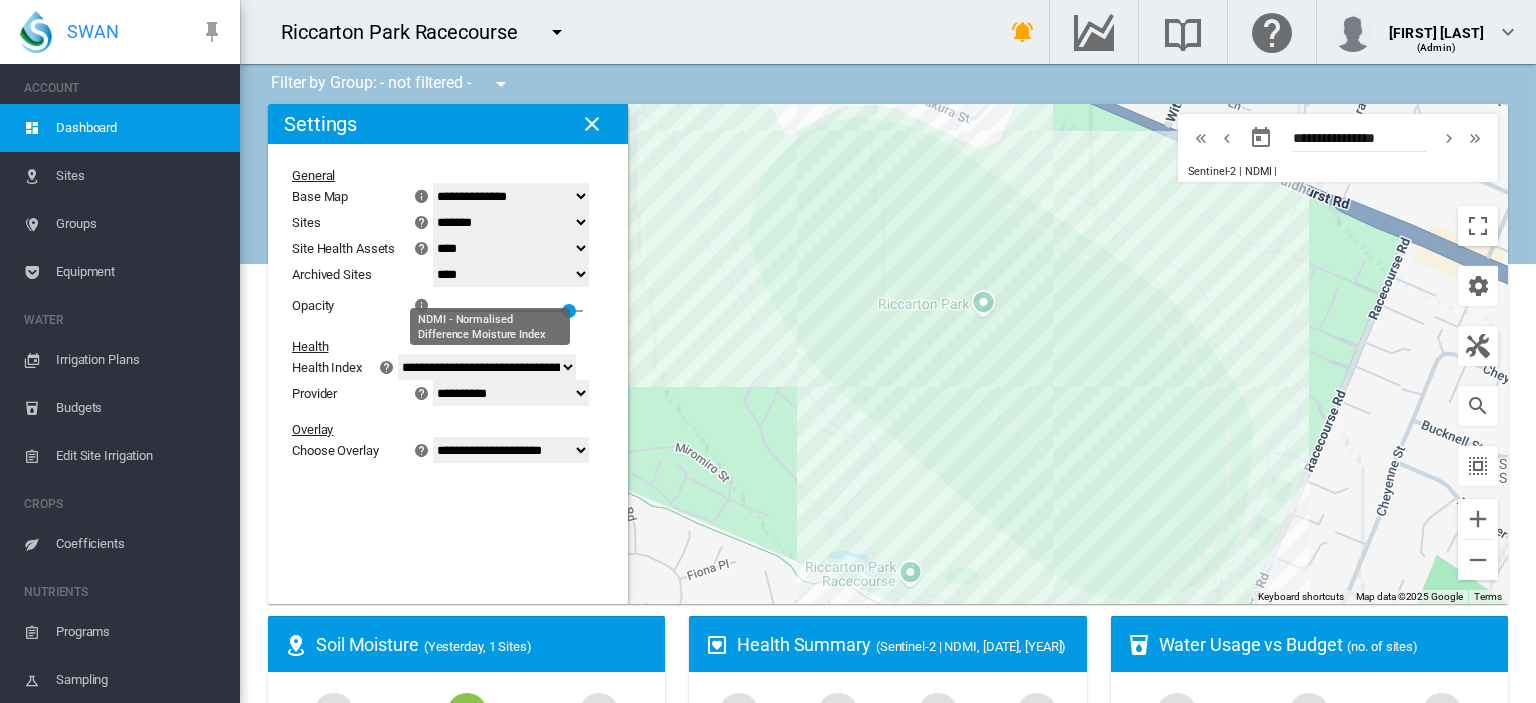 click on "**********" 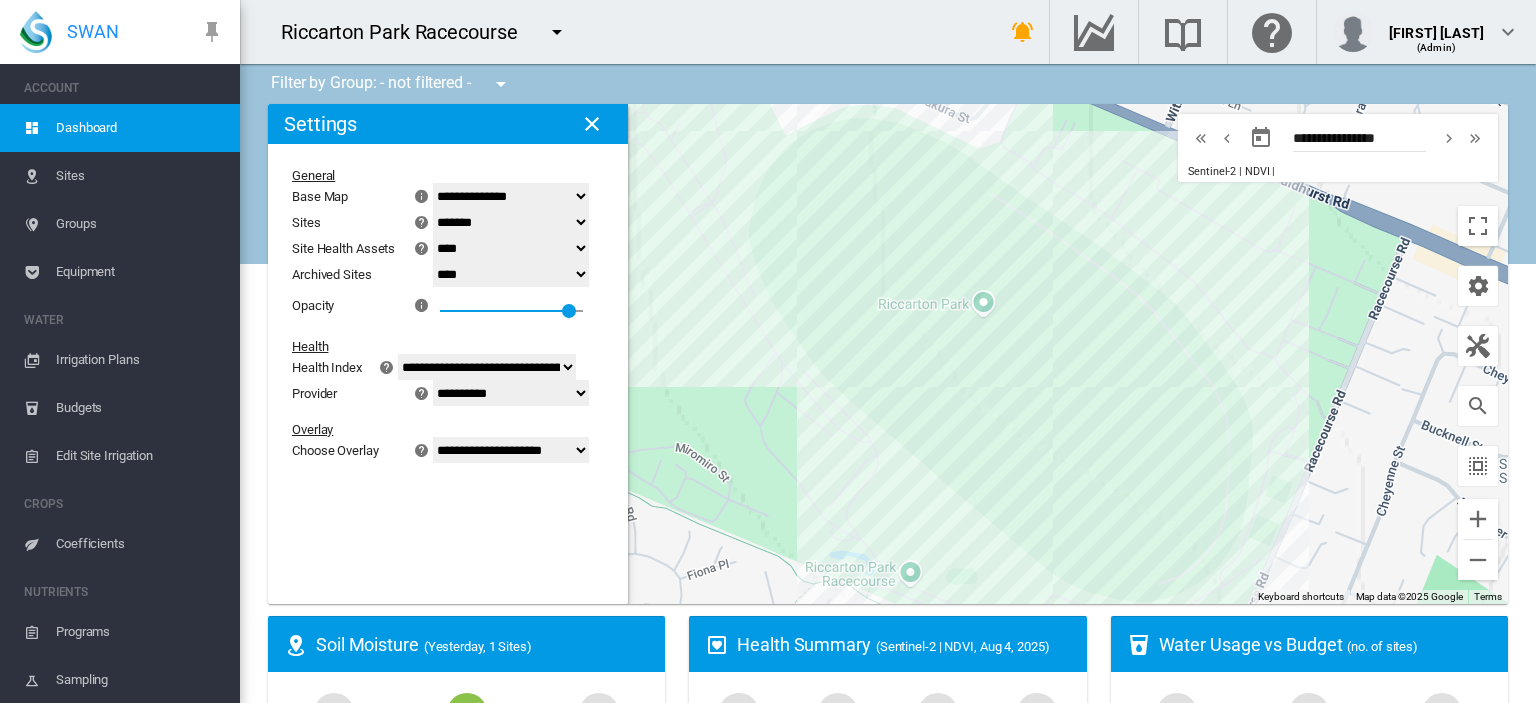 click on "**********" 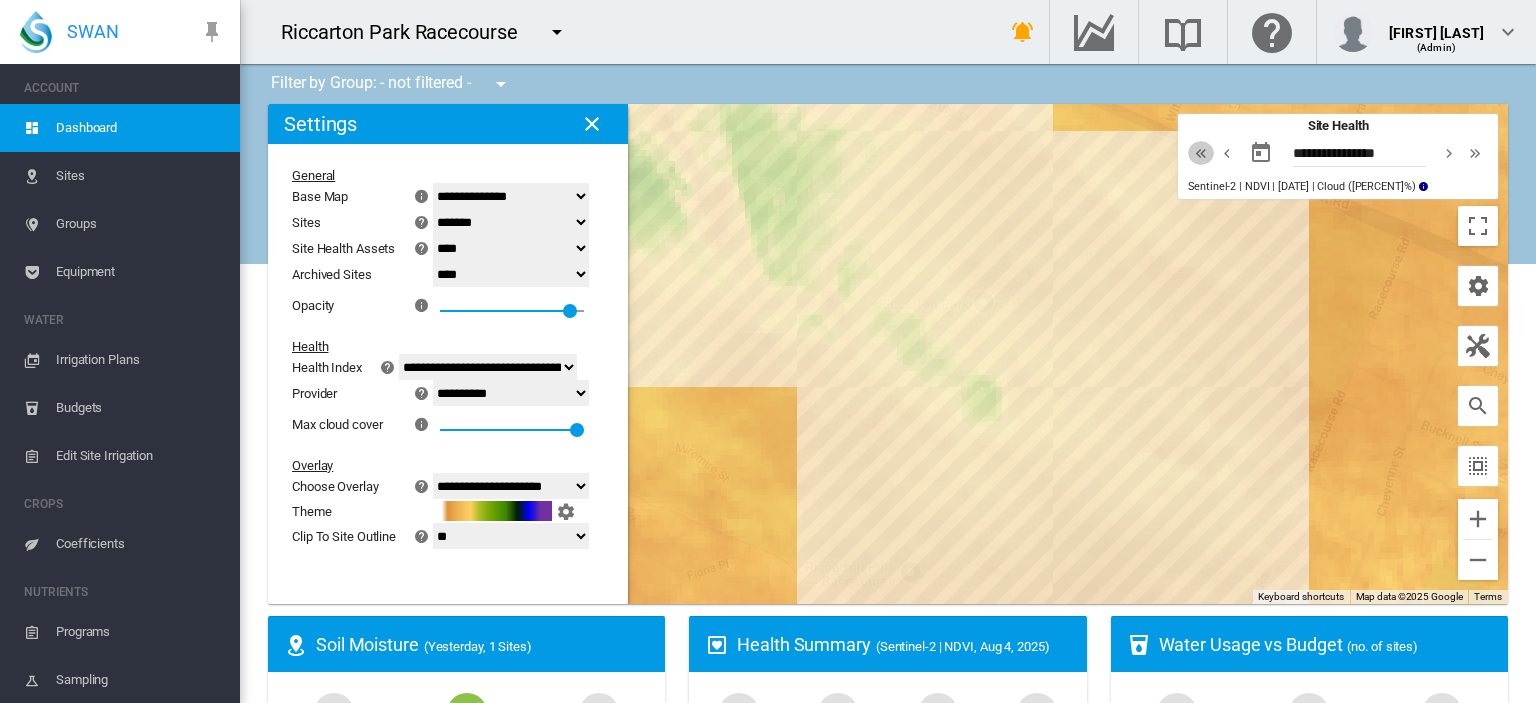click at bounding box center (1201, 153) 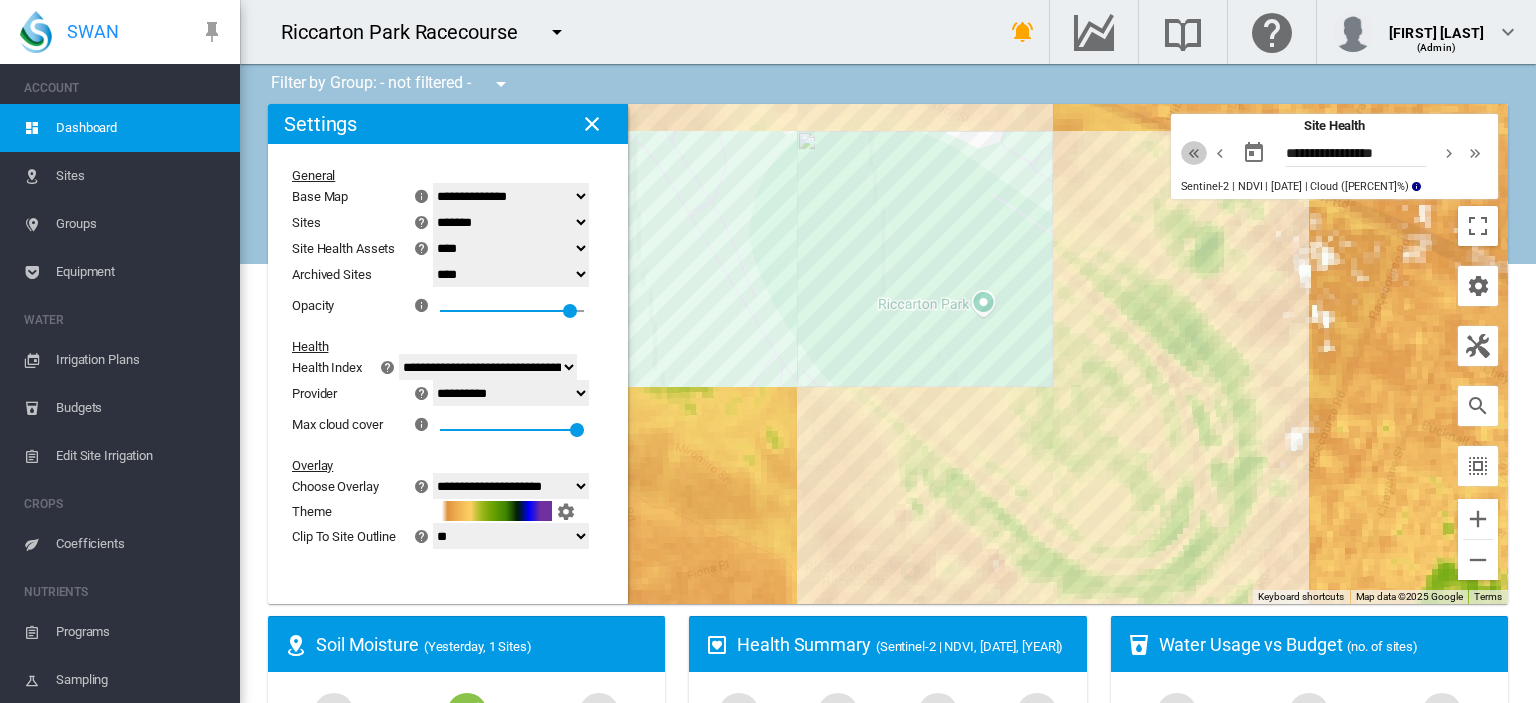 click at bounding box center [1194, 153] 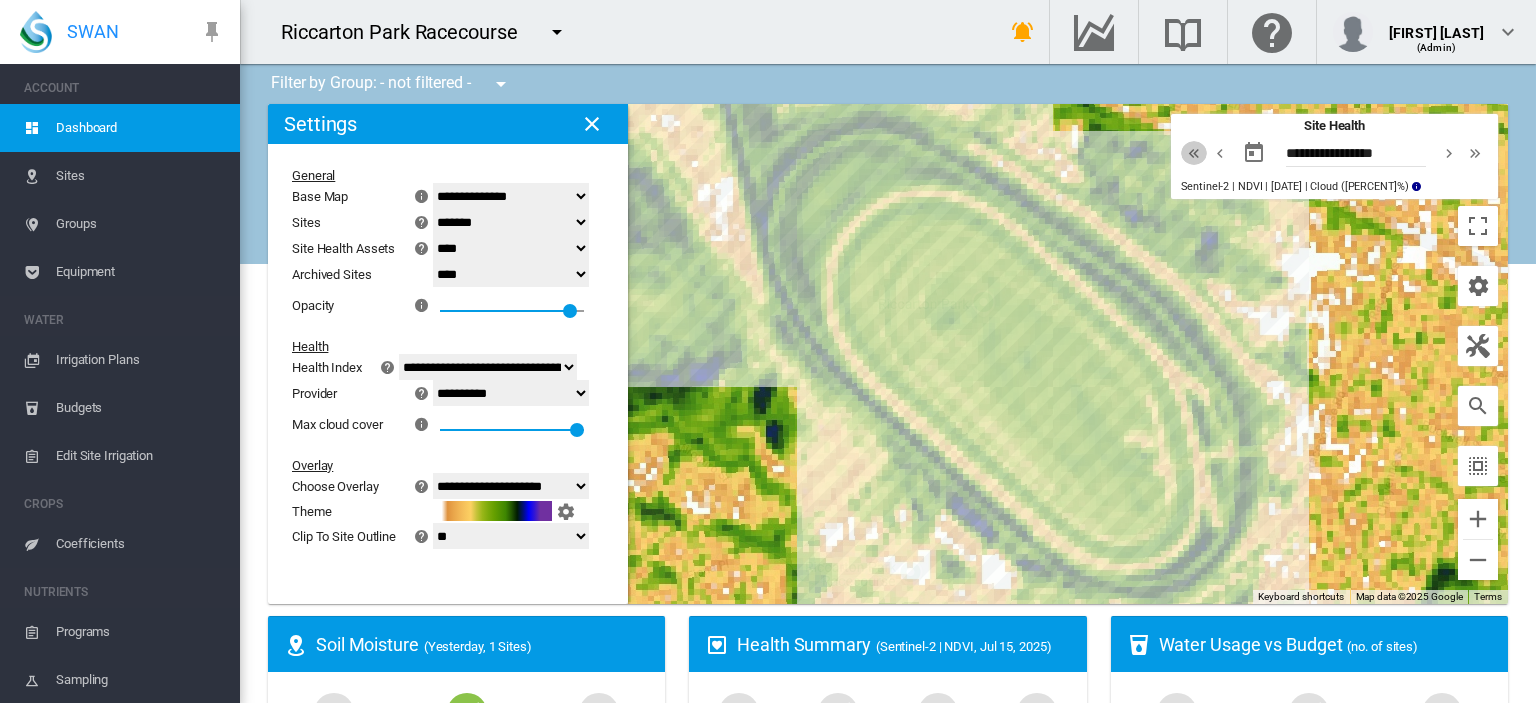 click at bounding box center [1194, 153] 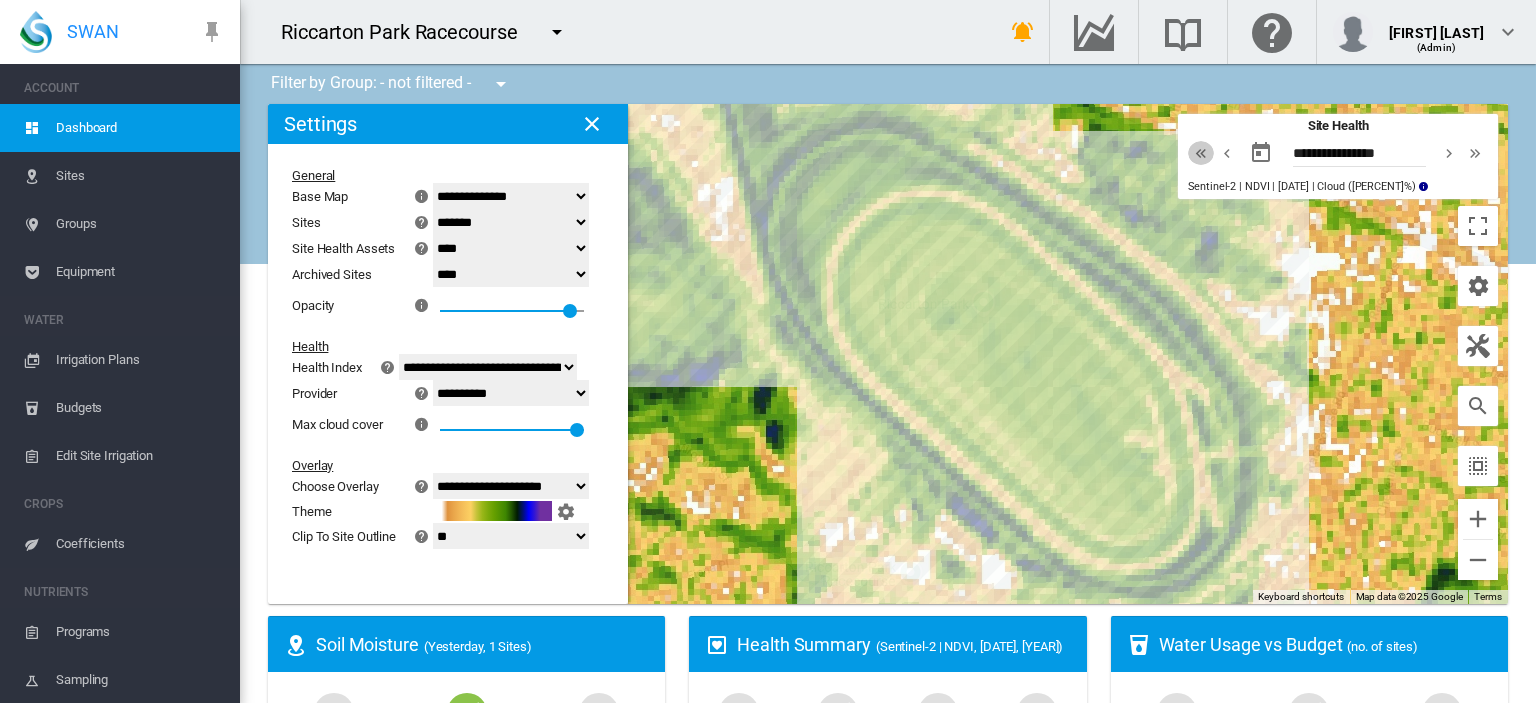 click at bounding box center [1201, 153] 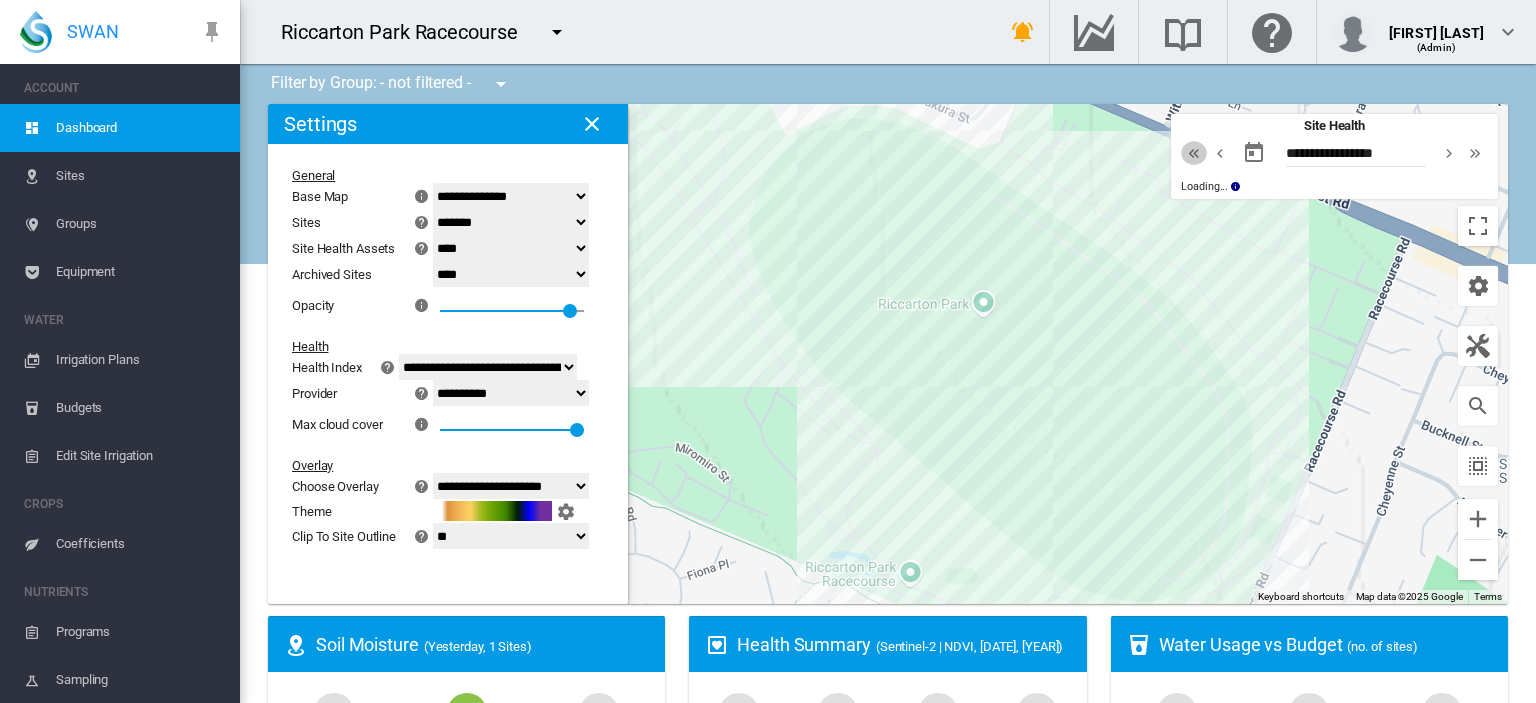 click at bounding box center (1194, 153) 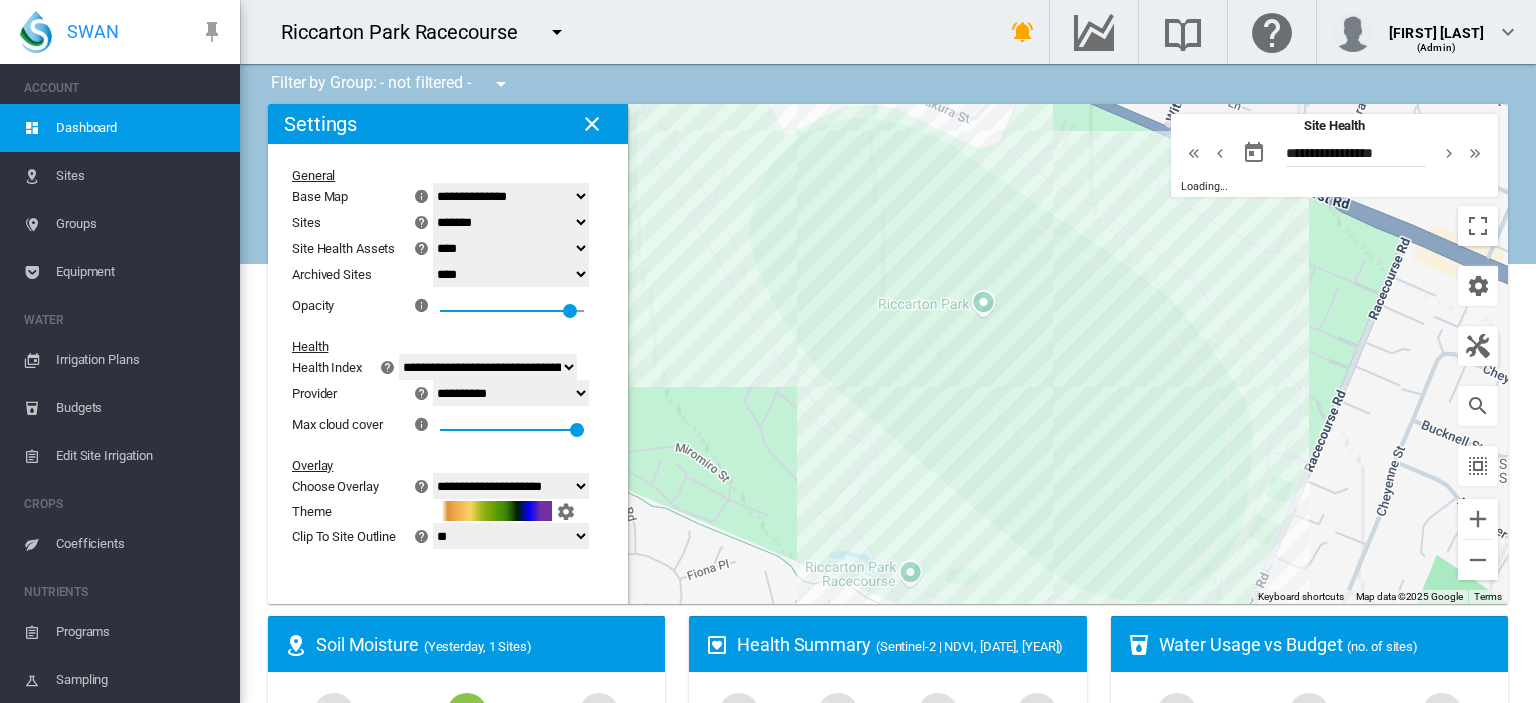 click at bounding box center (1194, 153) 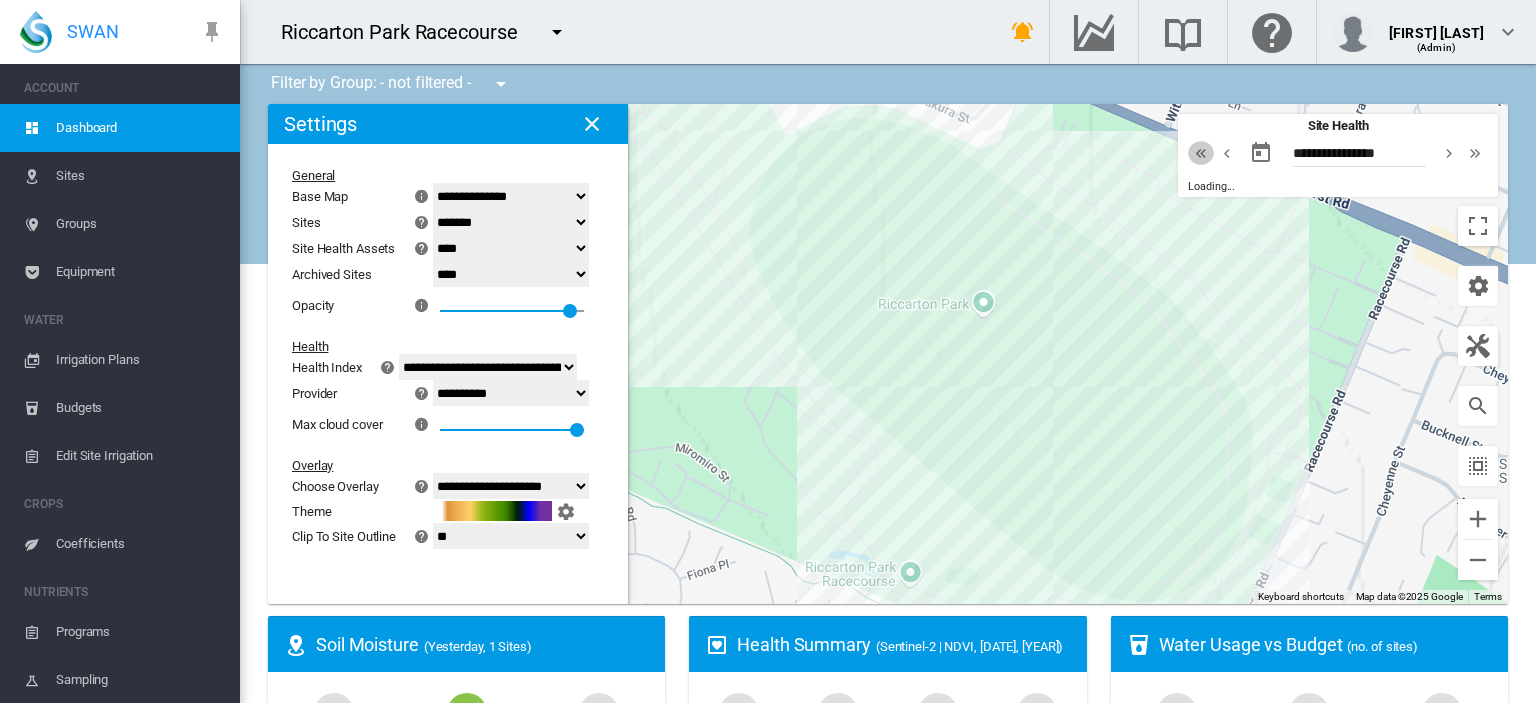 click at bounding box center [1201, 153] 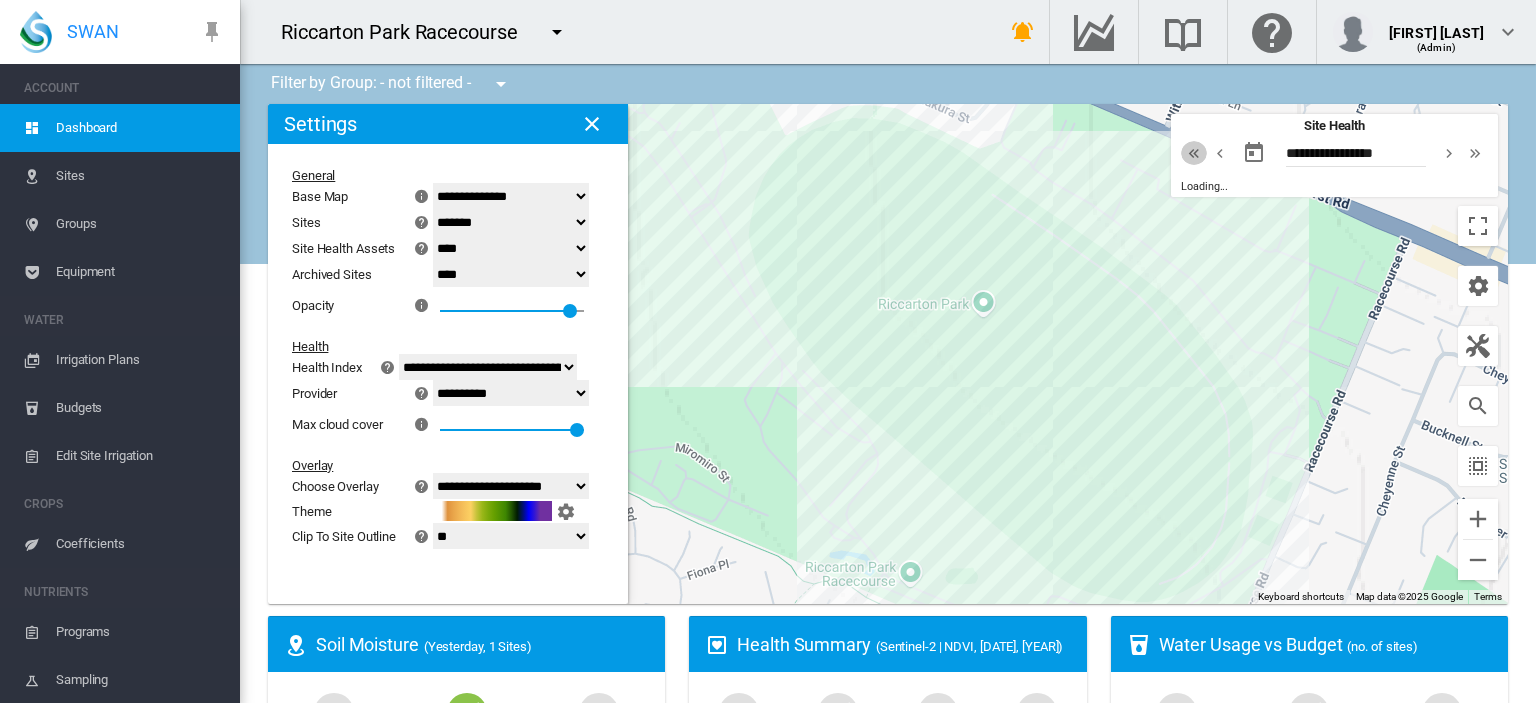 click at bounding box center (1194, 153) 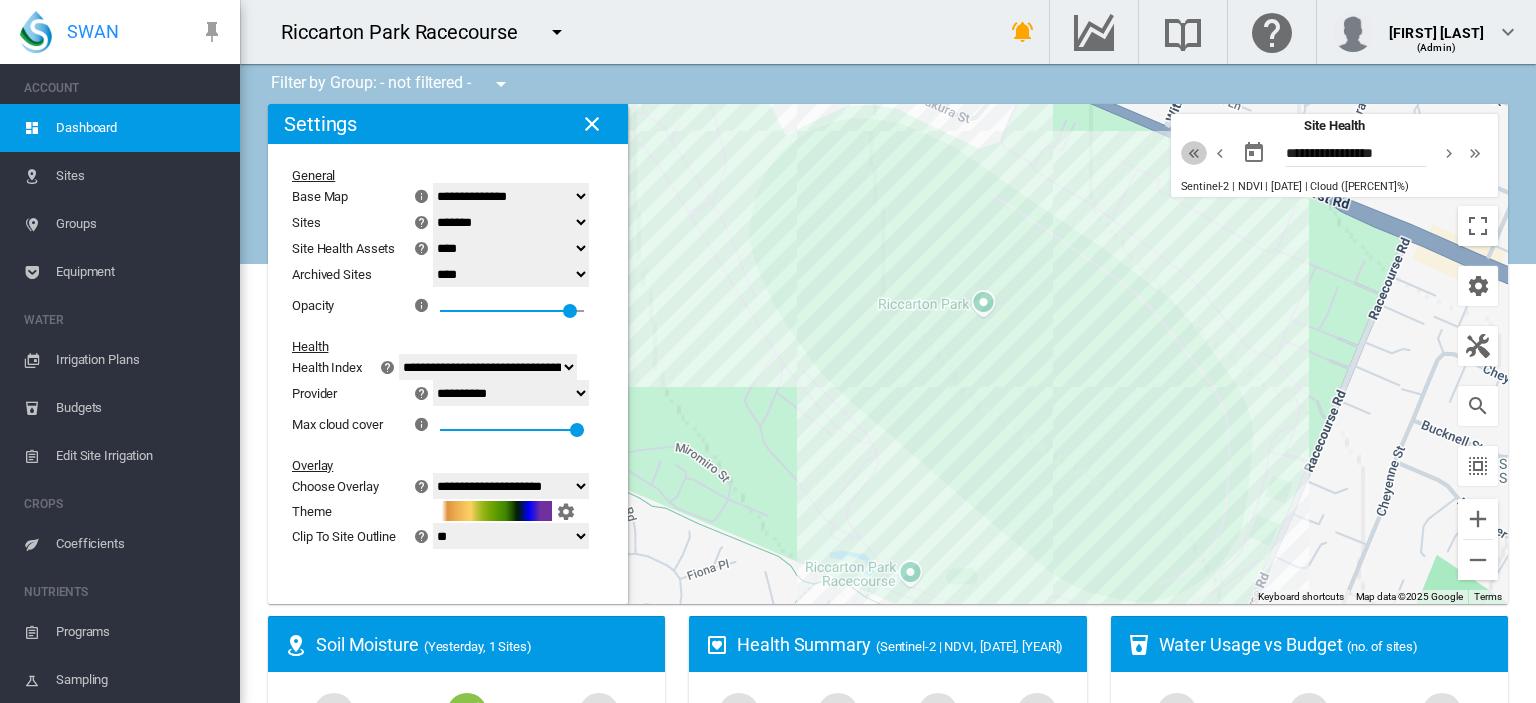 click at bounding box center [1194, 153] 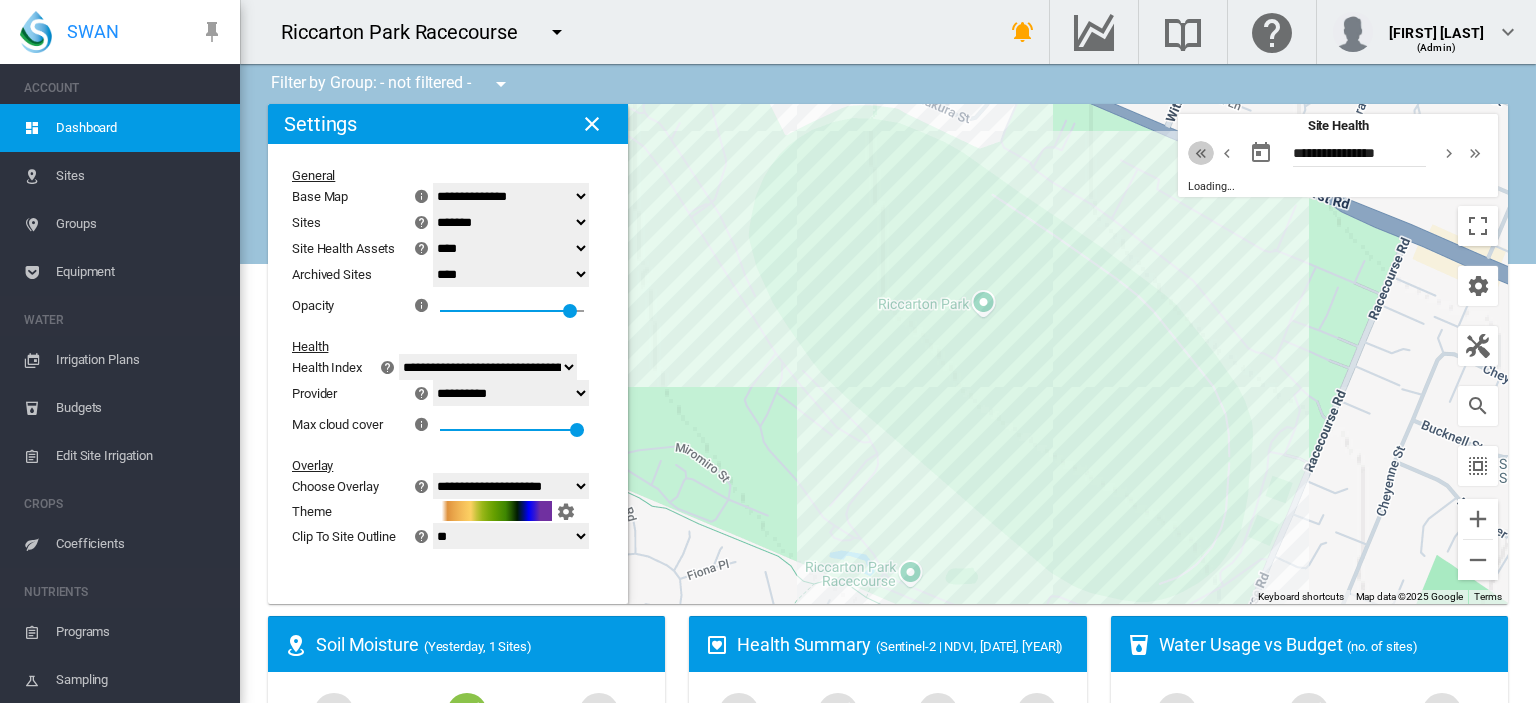 click at bounding box center [1201, 153] 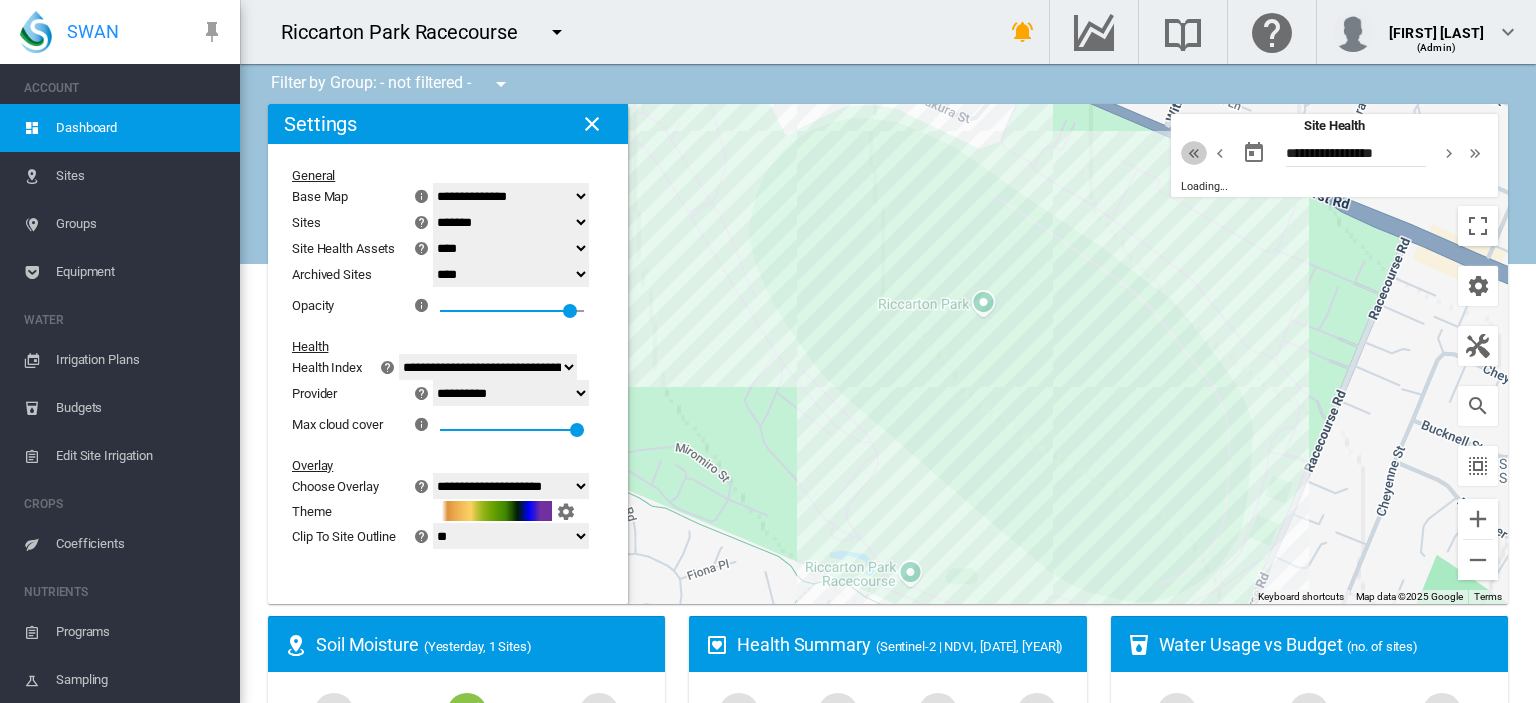 click at bounding box center [1194, 153] 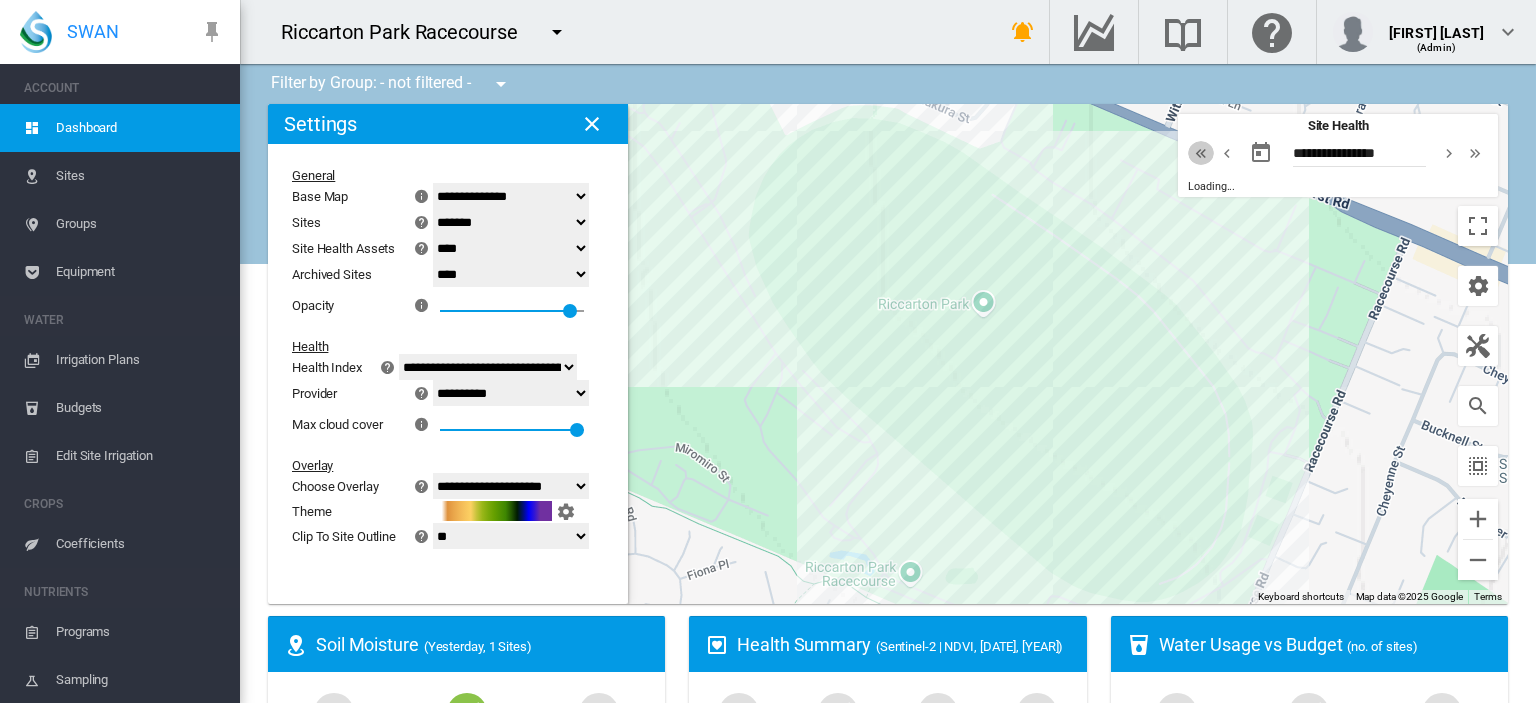 click at bounding box center (1201, 153) 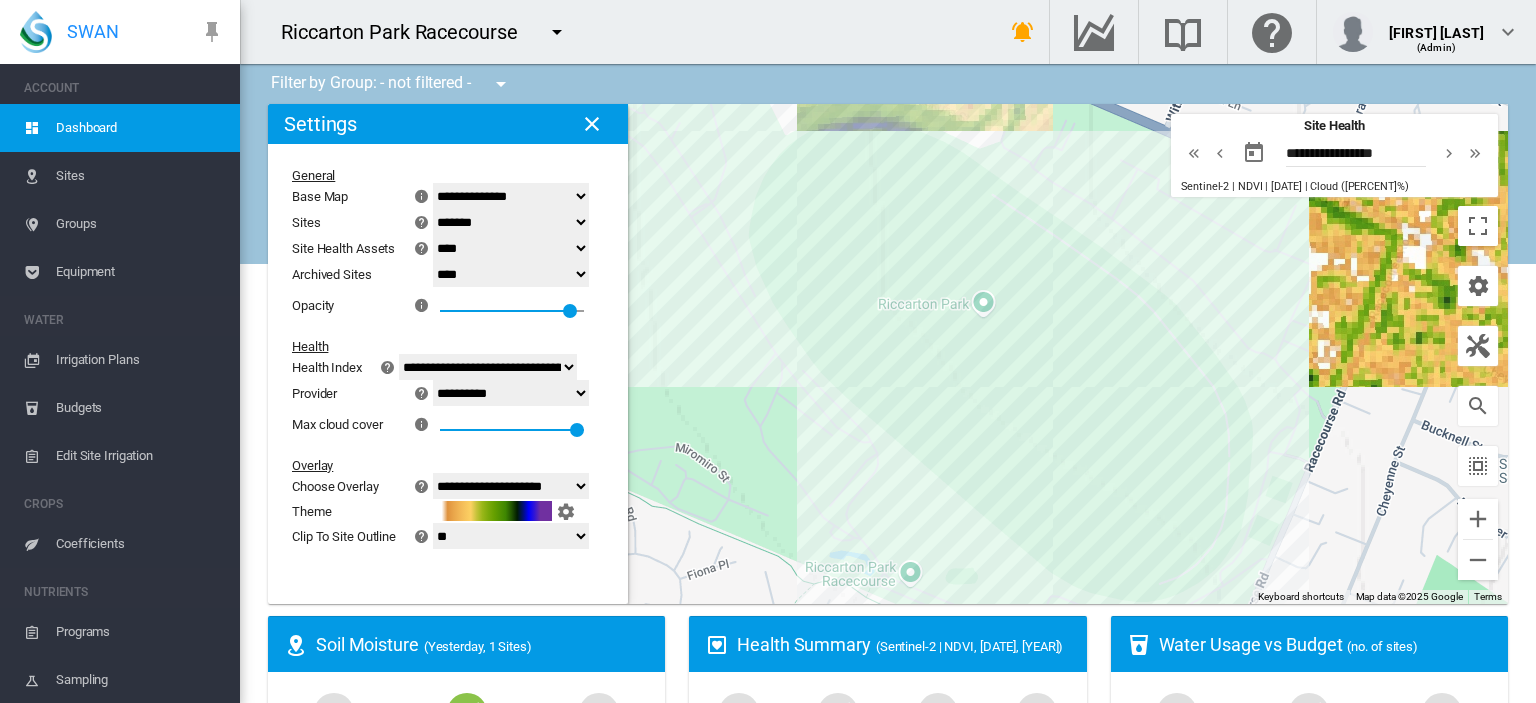 click at bounding box center (1194, 153) 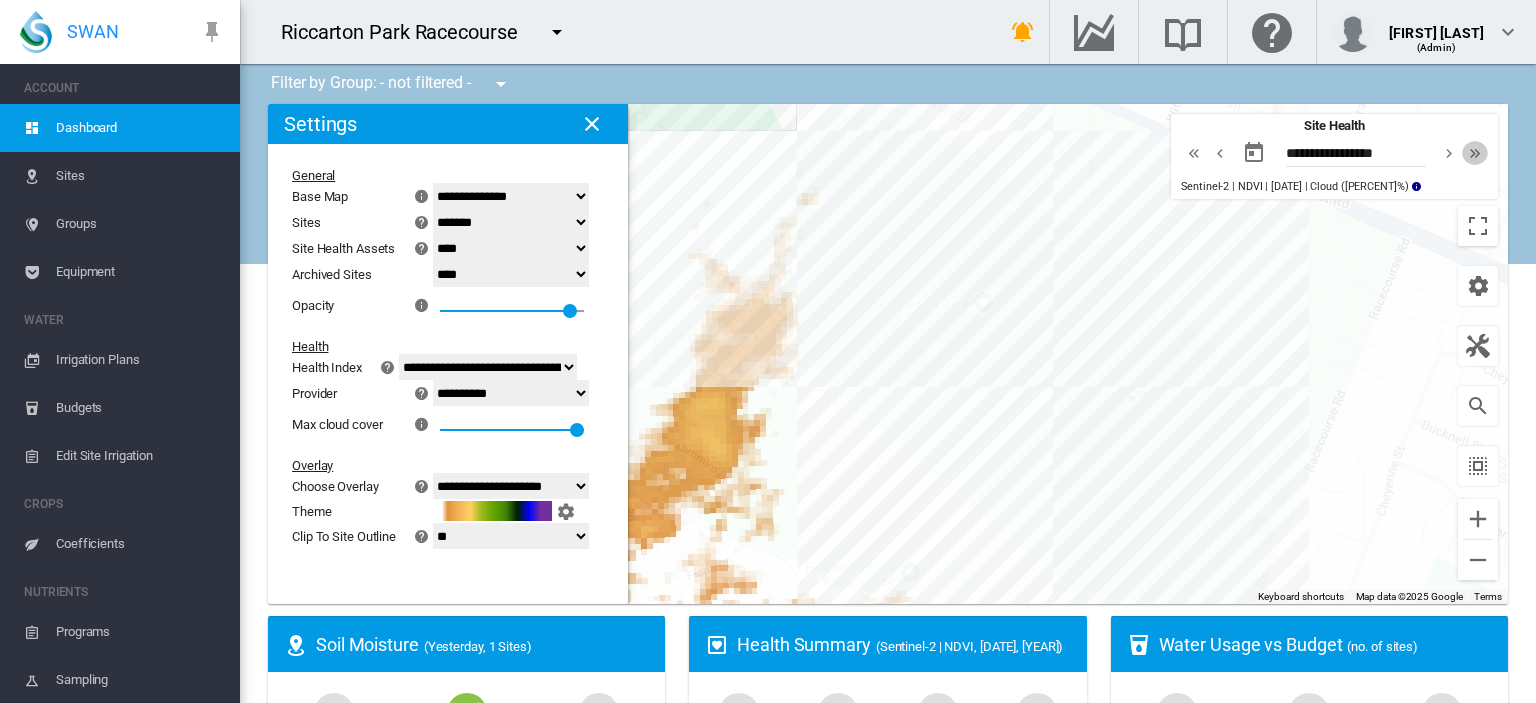 click at bounding box center (1475, 153) 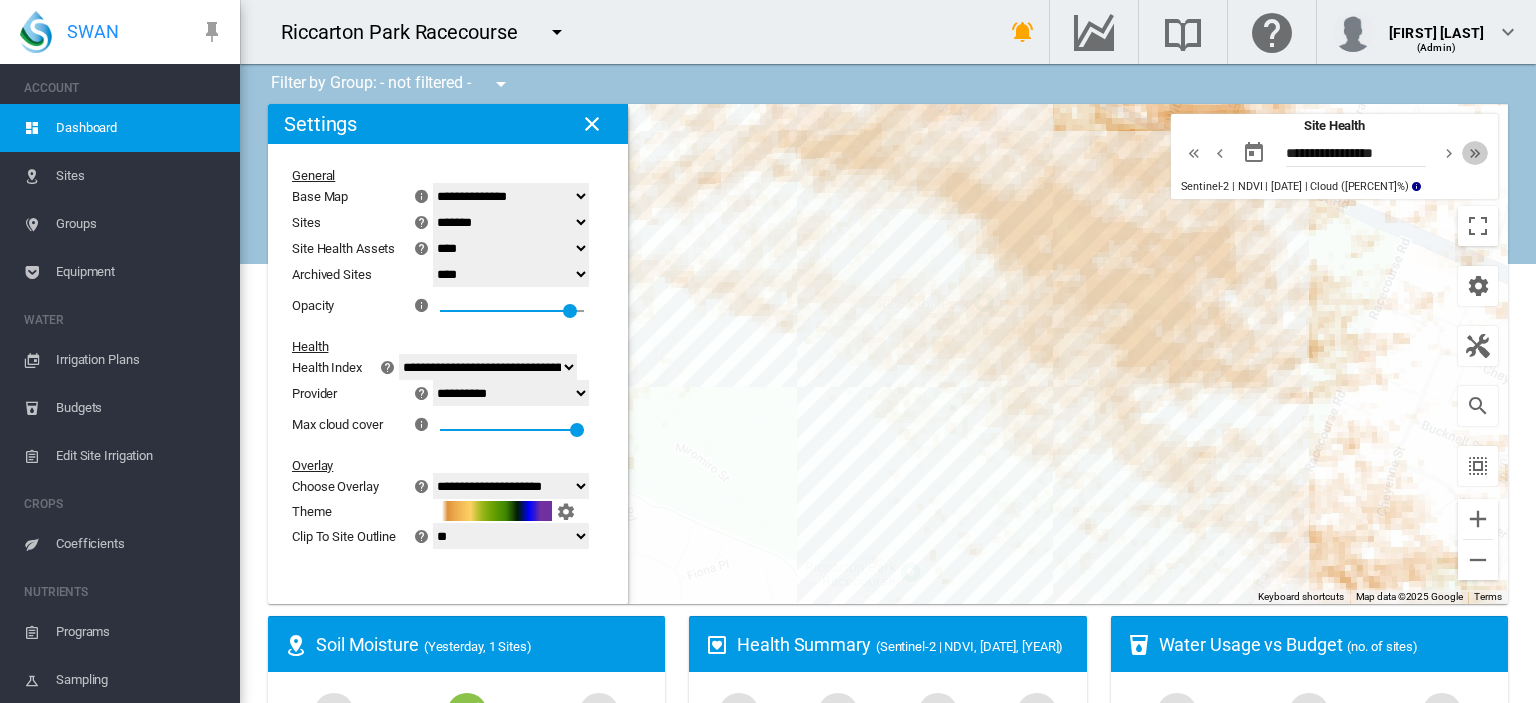 click at bounding box center (1475, 153) 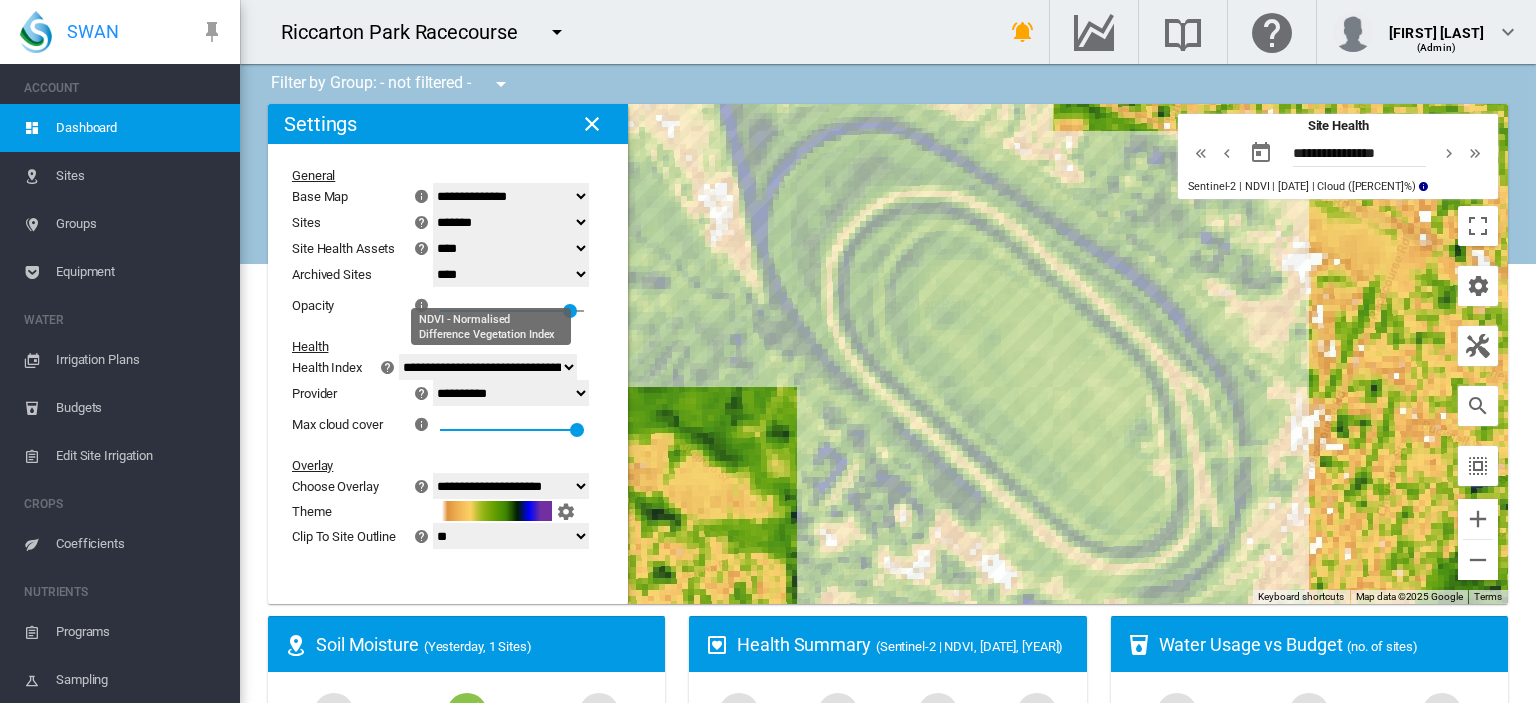 click on "**********" 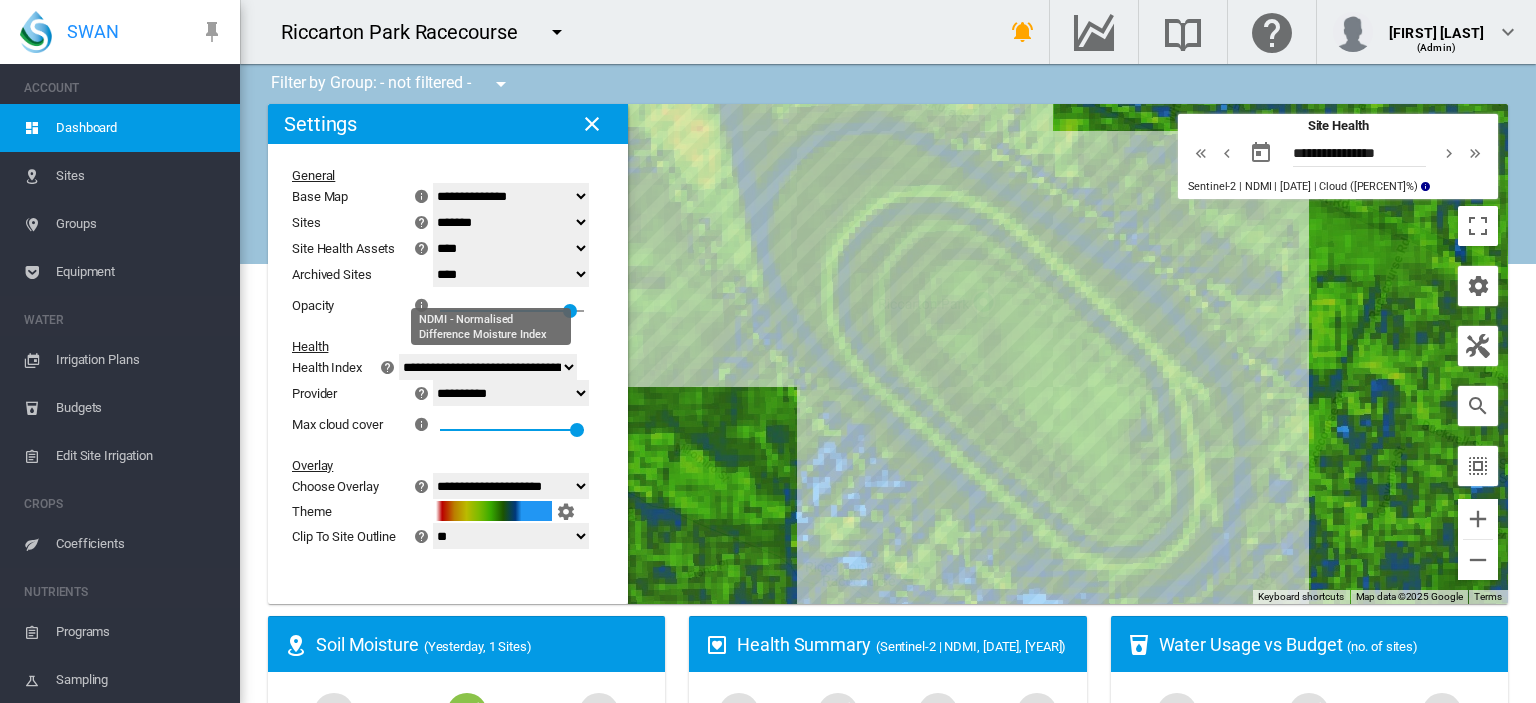 click on "**********" 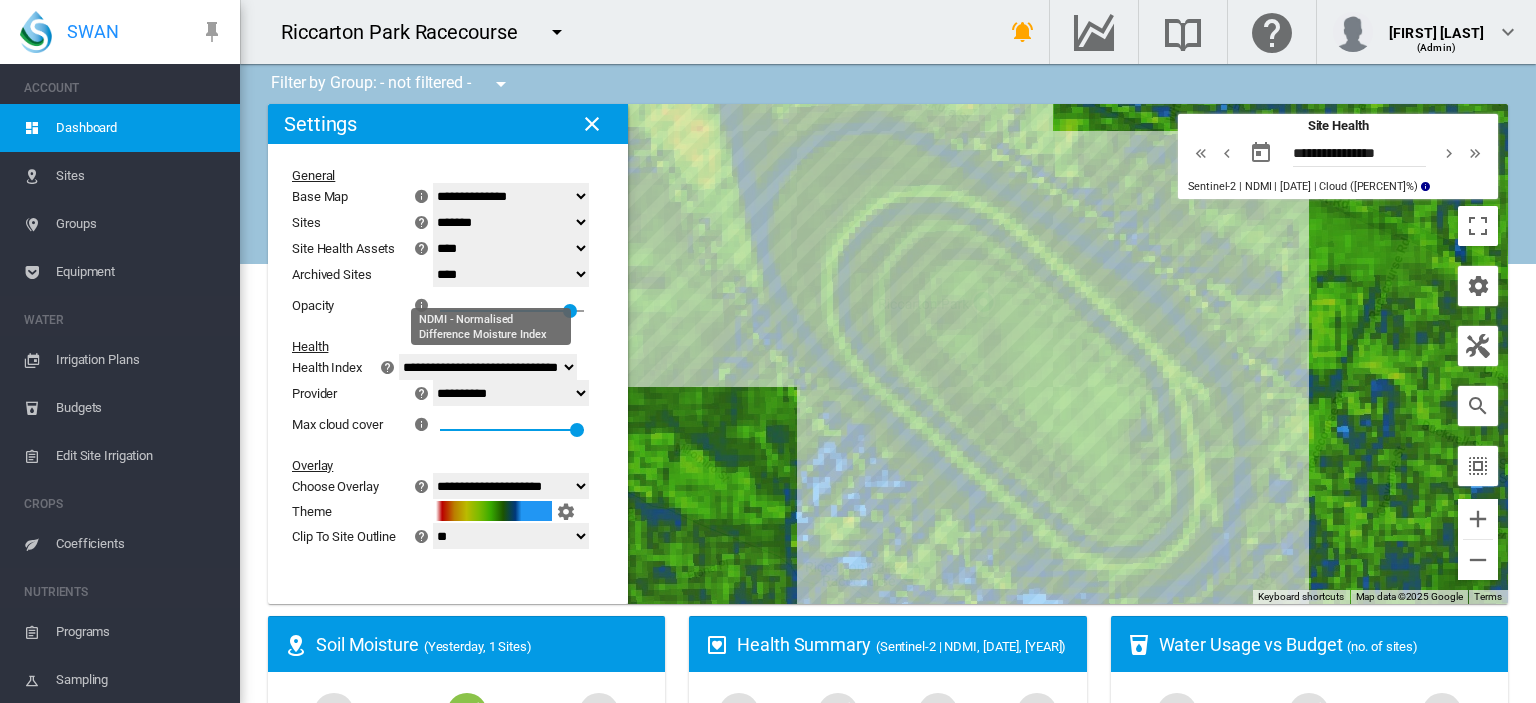 click on "**********" 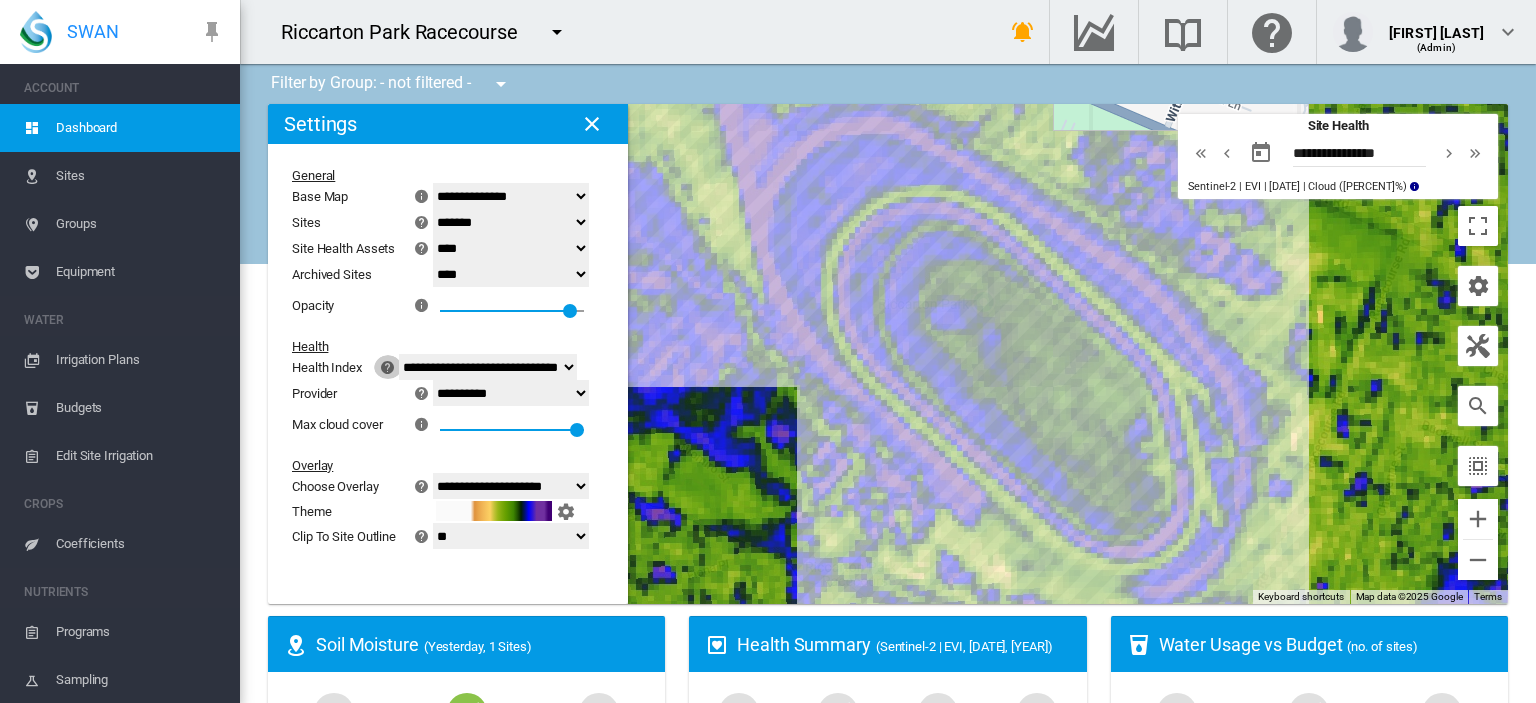 click 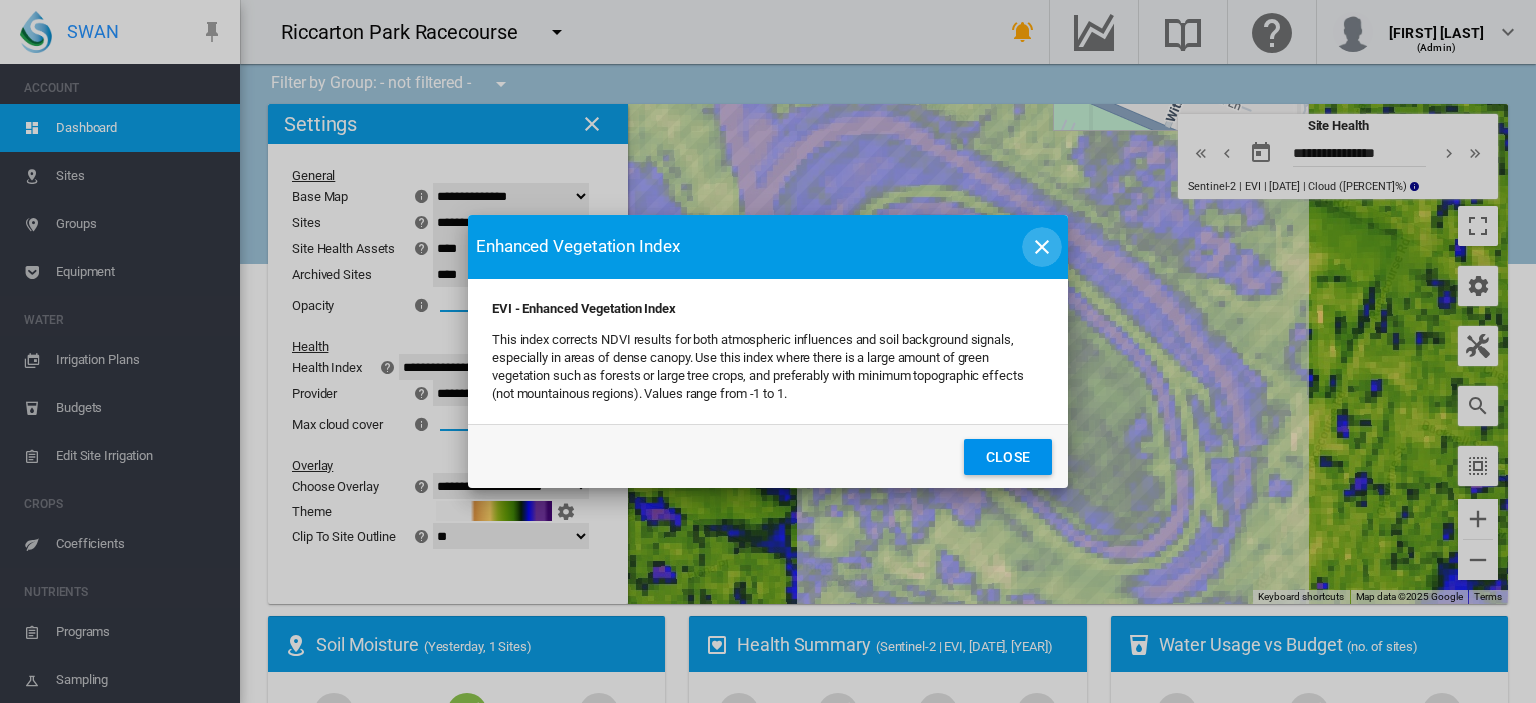 click at bounding box center [1042, 247] 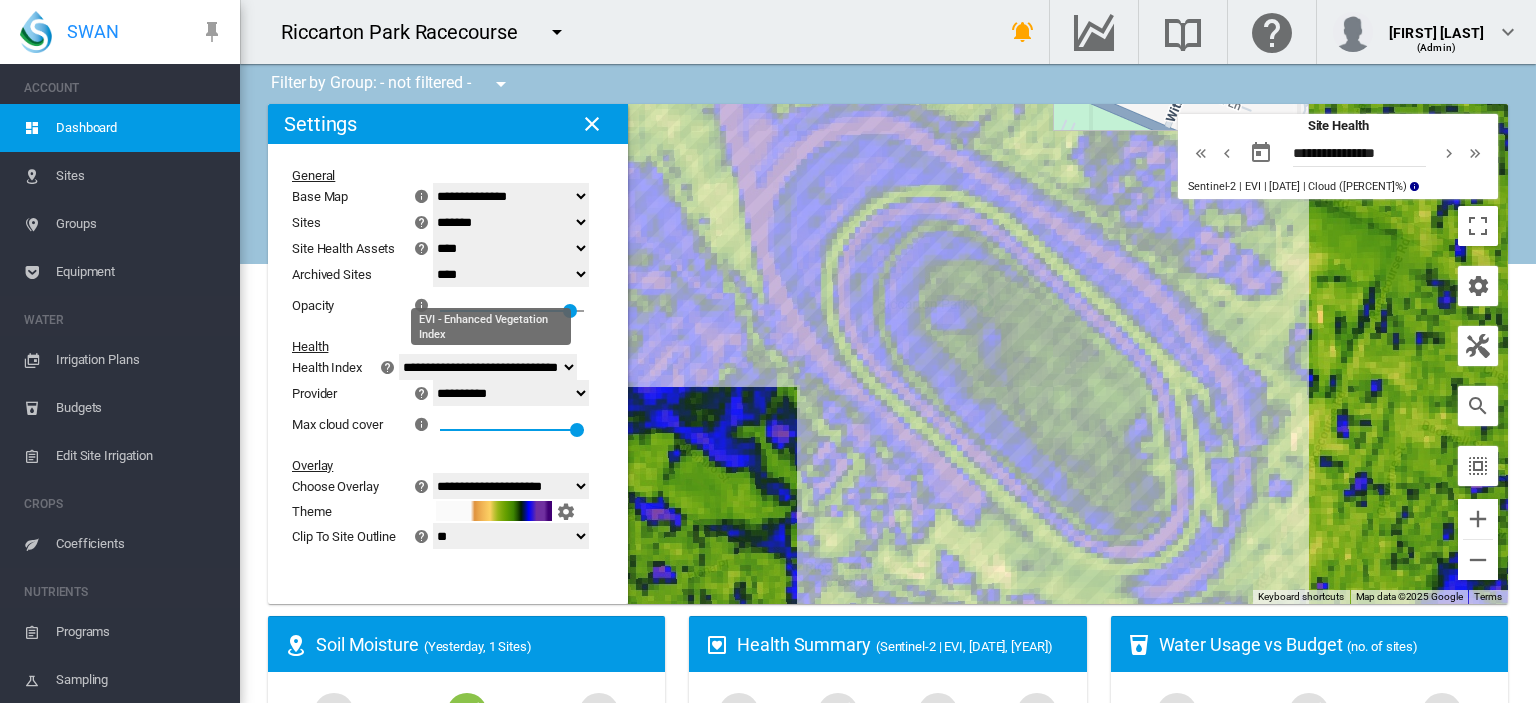 click on "**********" 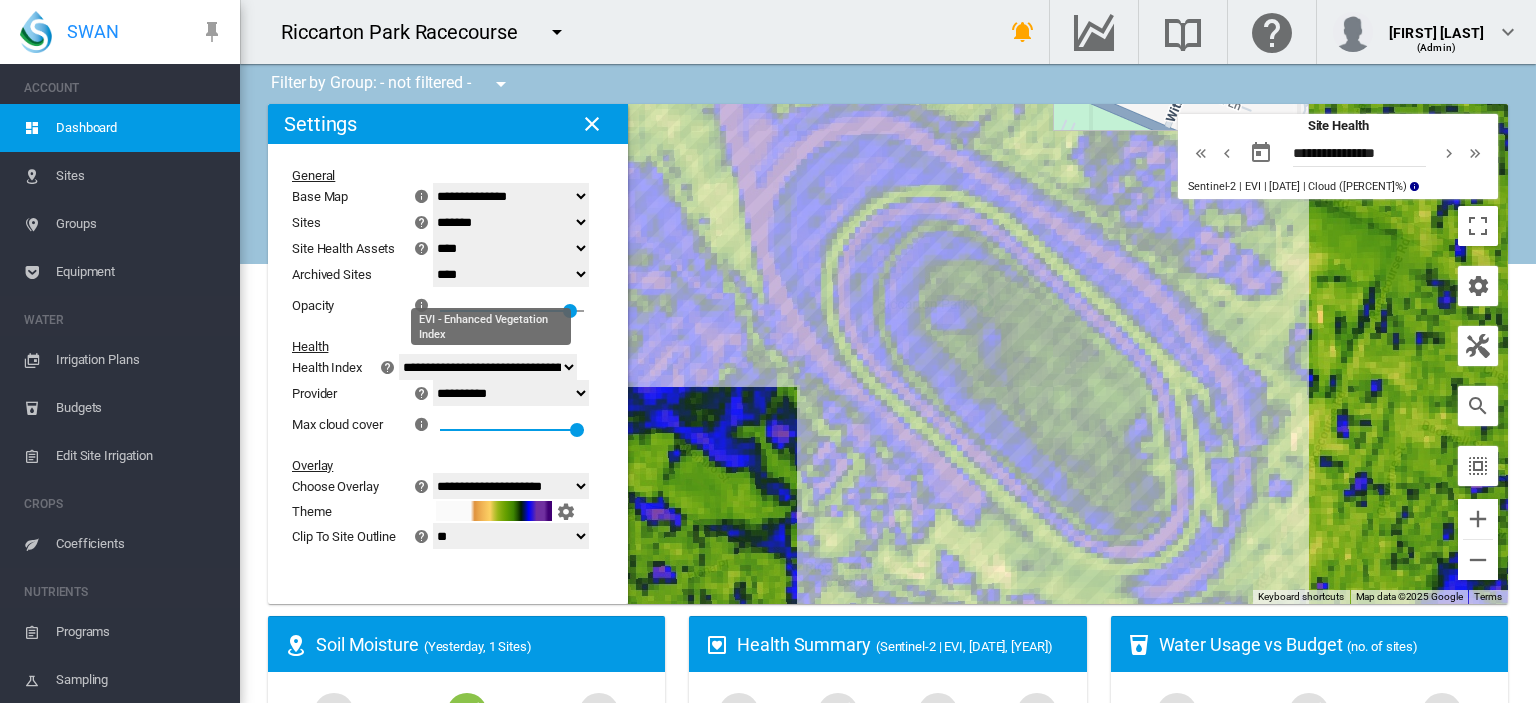 click on "**********" 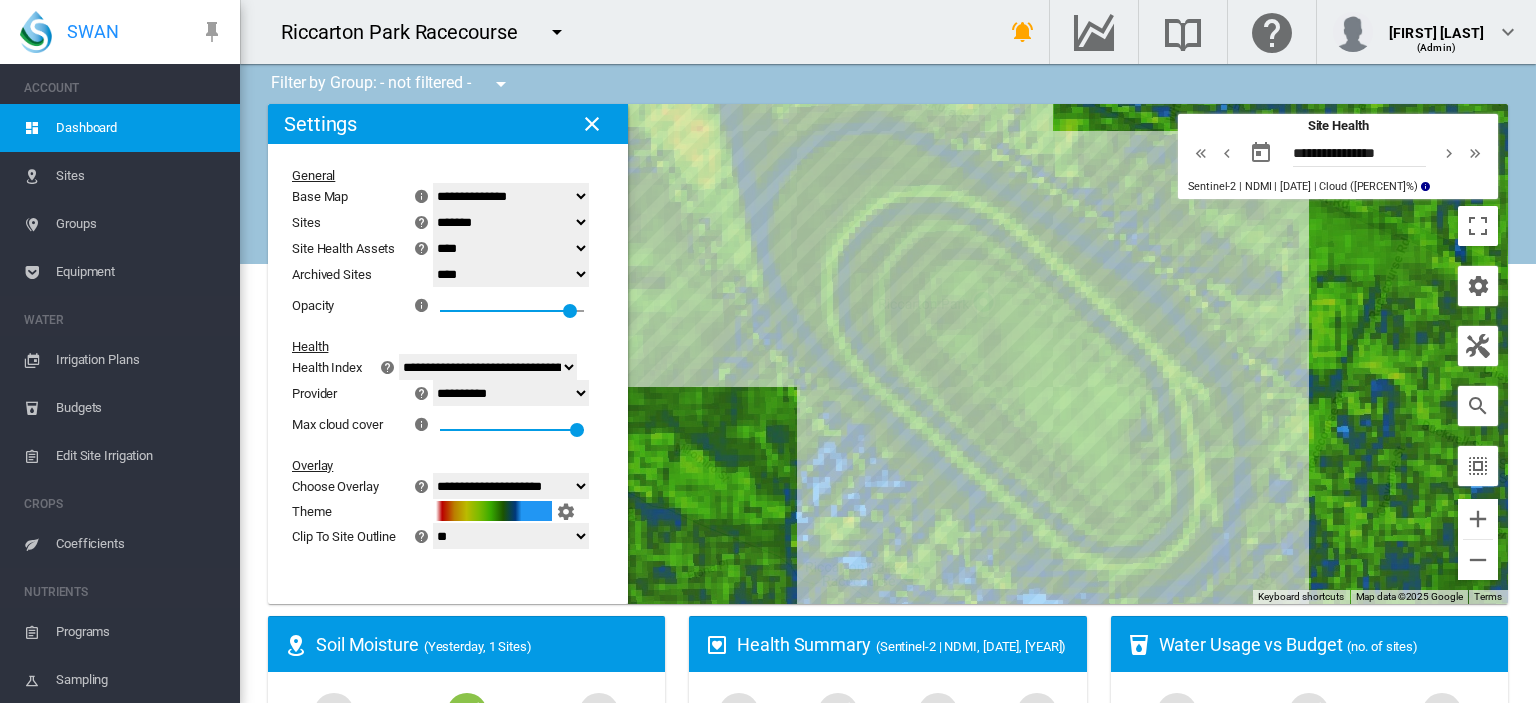 click on "Sites" at bounding box center (140, 176) 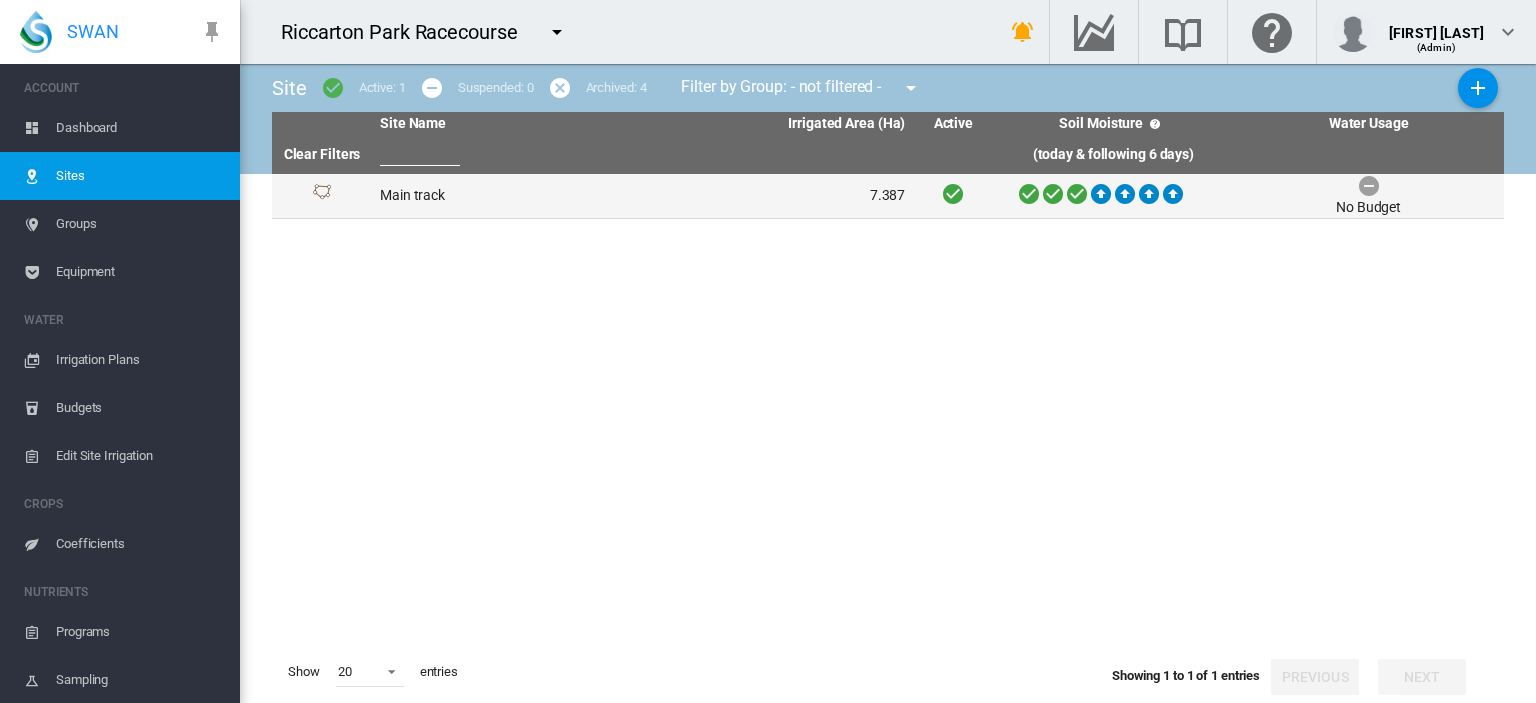 click on "Main track" at bounding box center [507, 196] 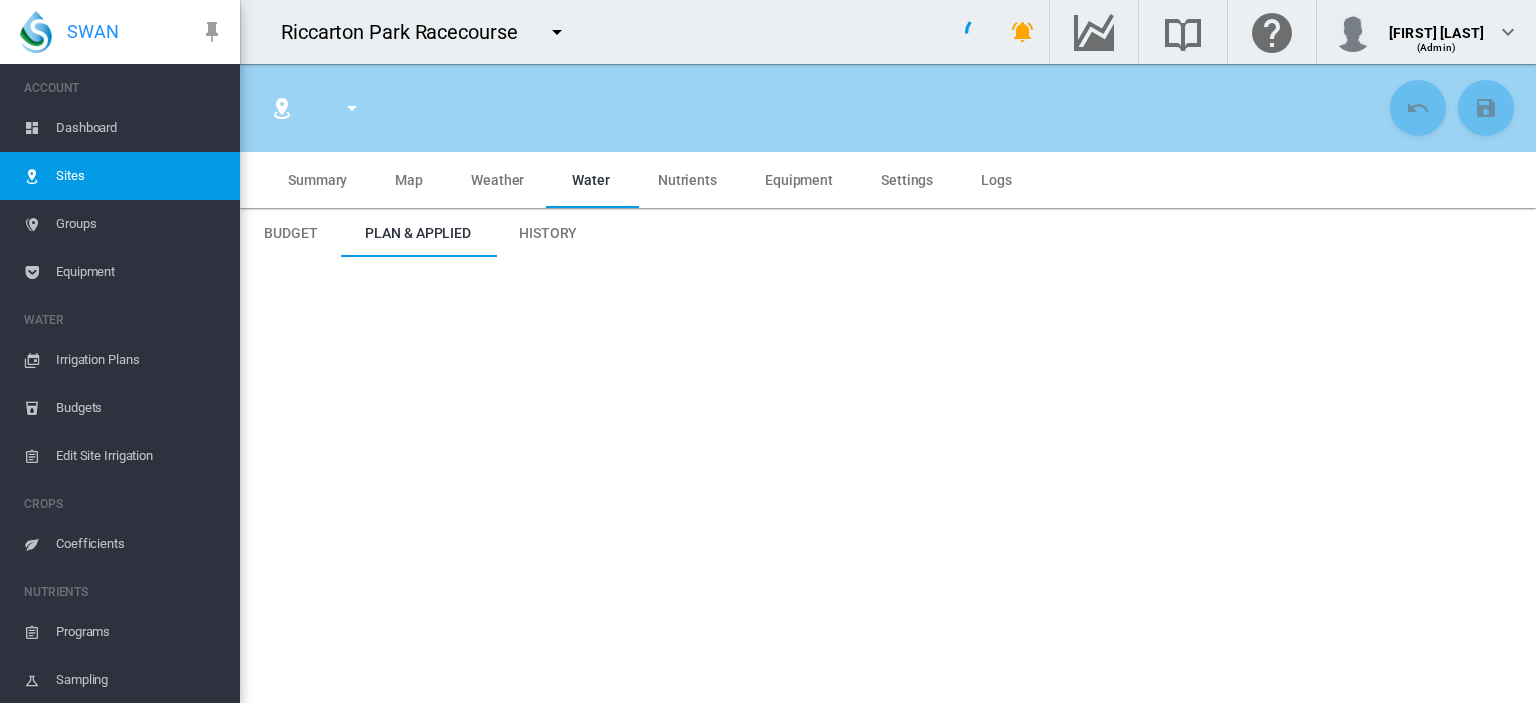 type on "**********" 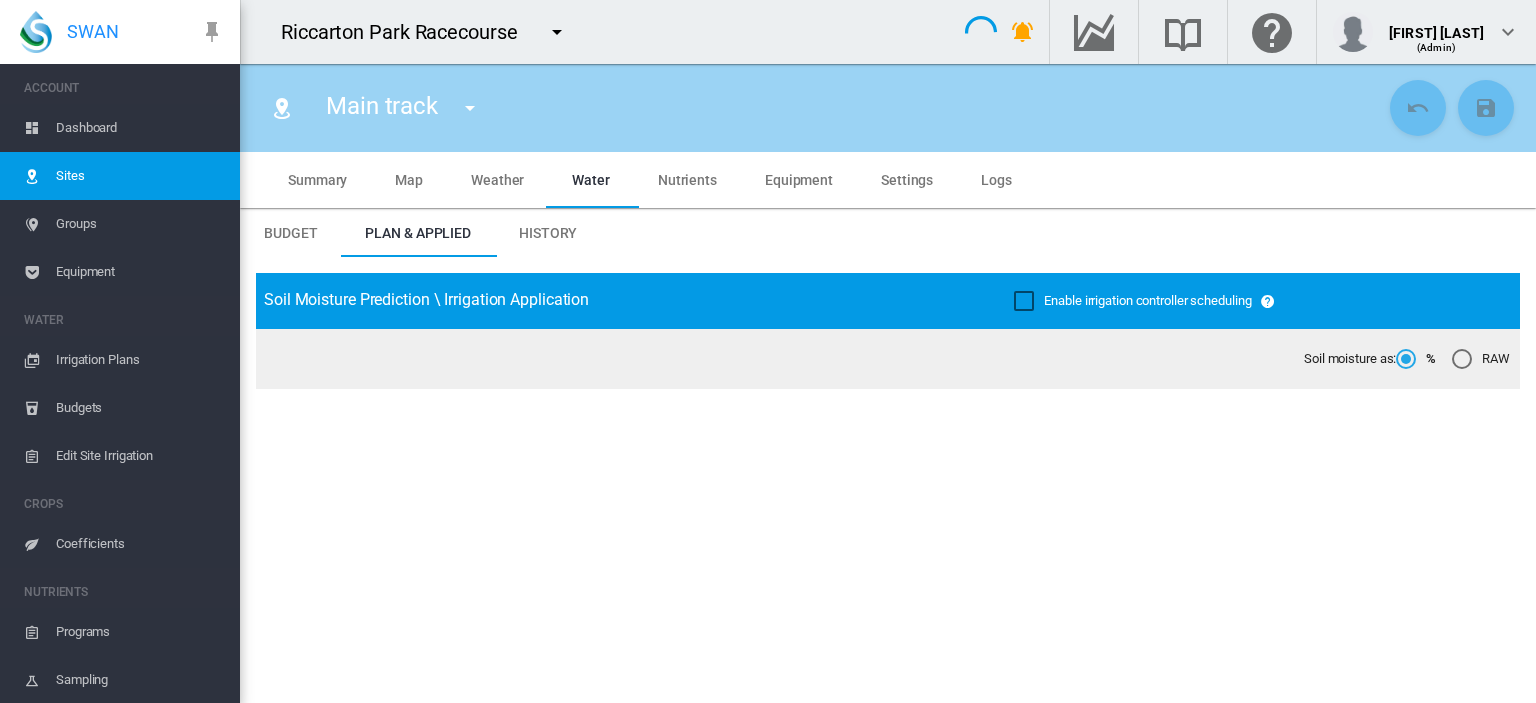 type on "*****" 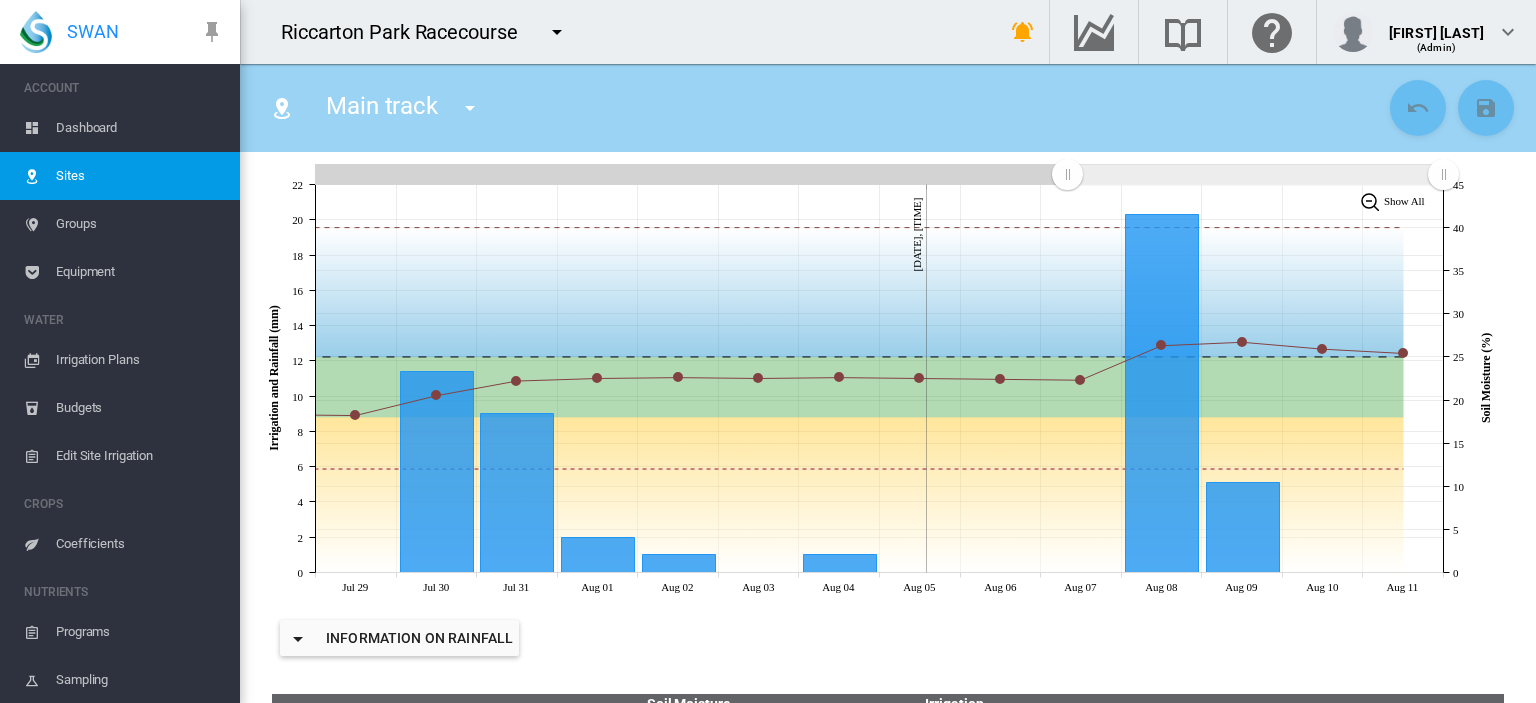 scroll, scrollTop: 332, scrollLeft: 0, axis: vertical 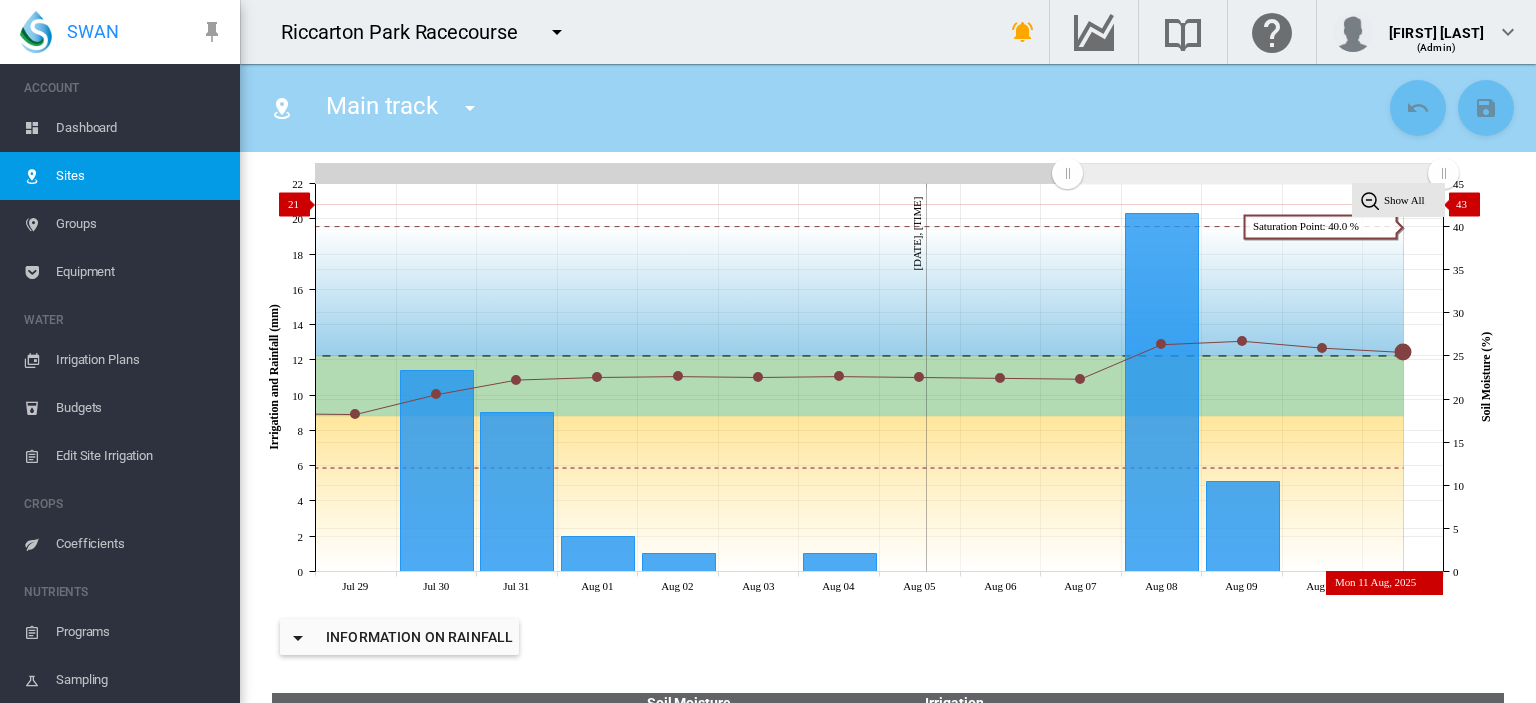 click on "Show All" 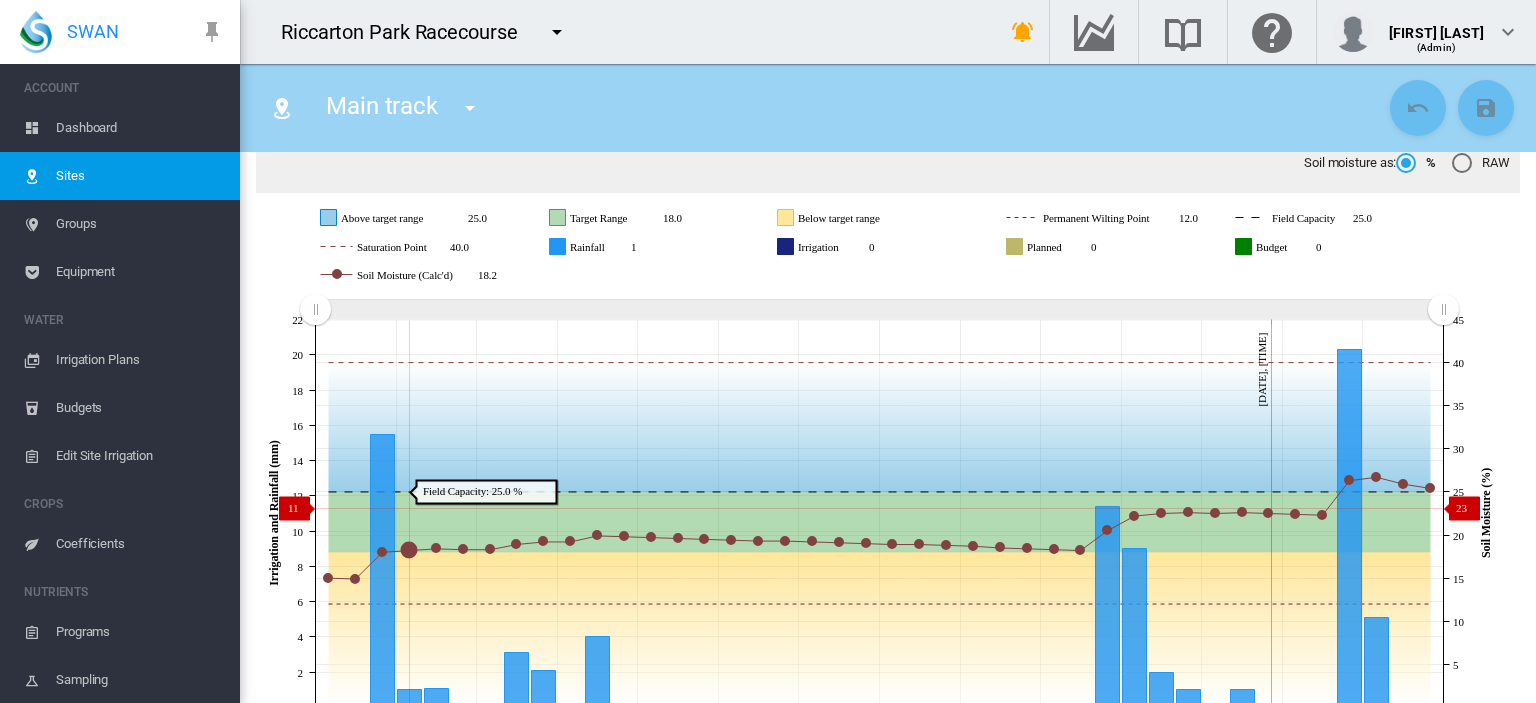 scroll, scrollTop: 194, scrollLeft: 0, axis: vertical 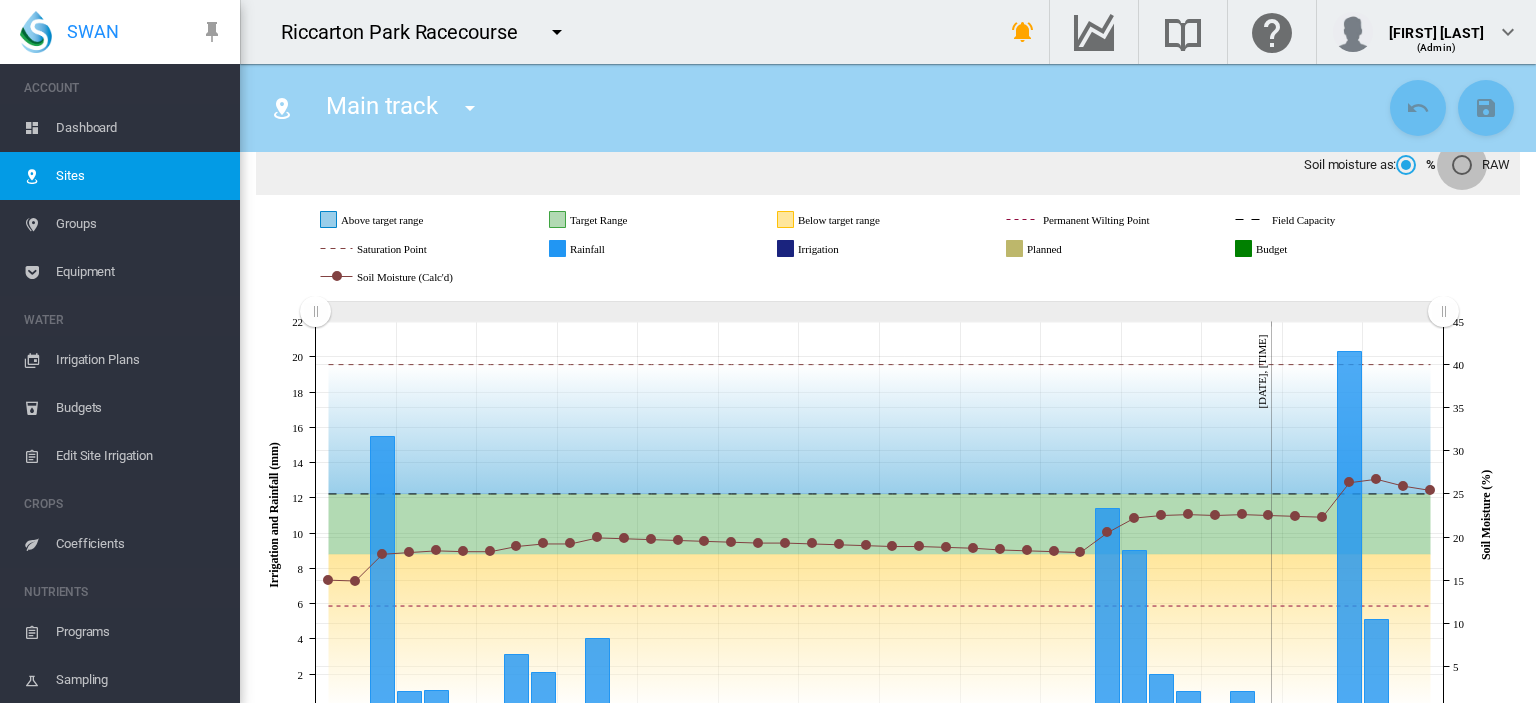 click at bounding box center (1462, 165) 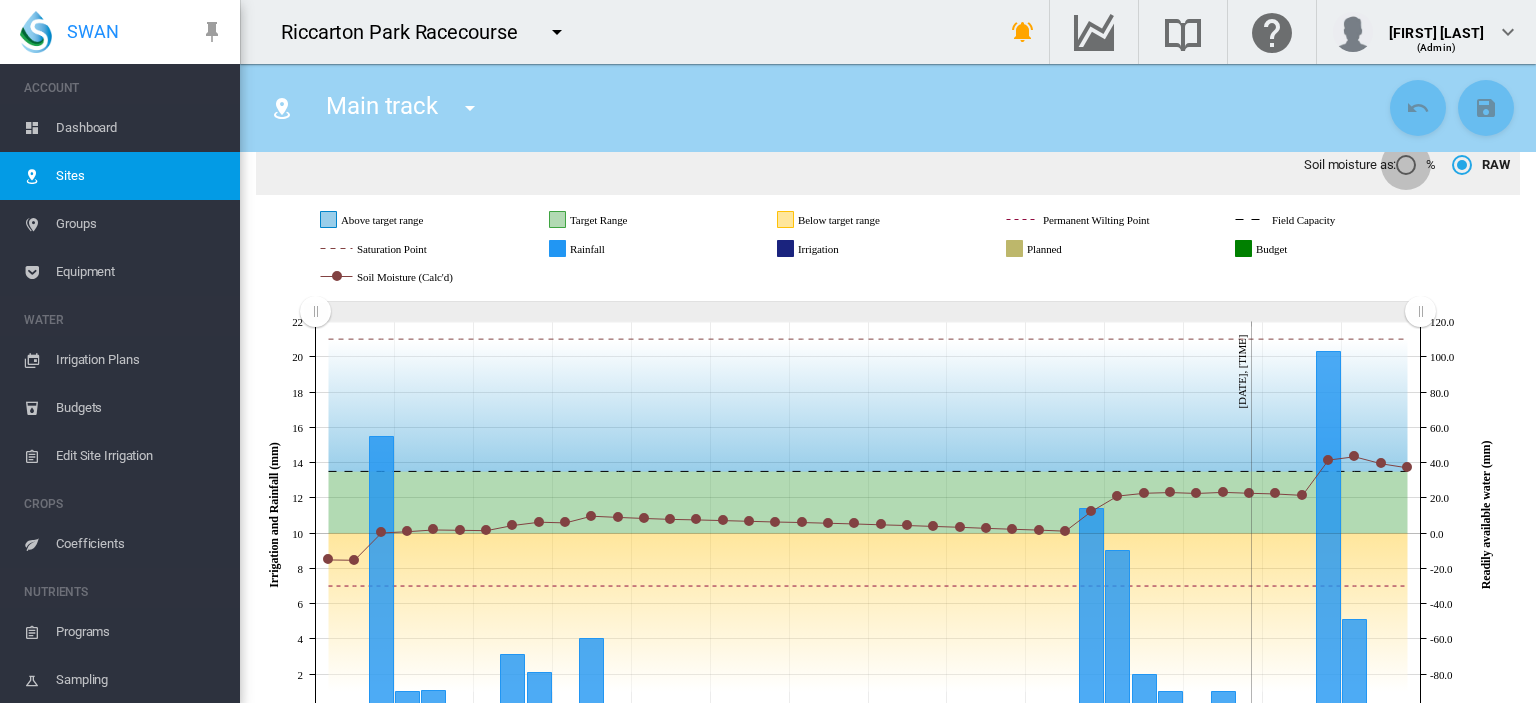 click at bounding box center (1406, 165) 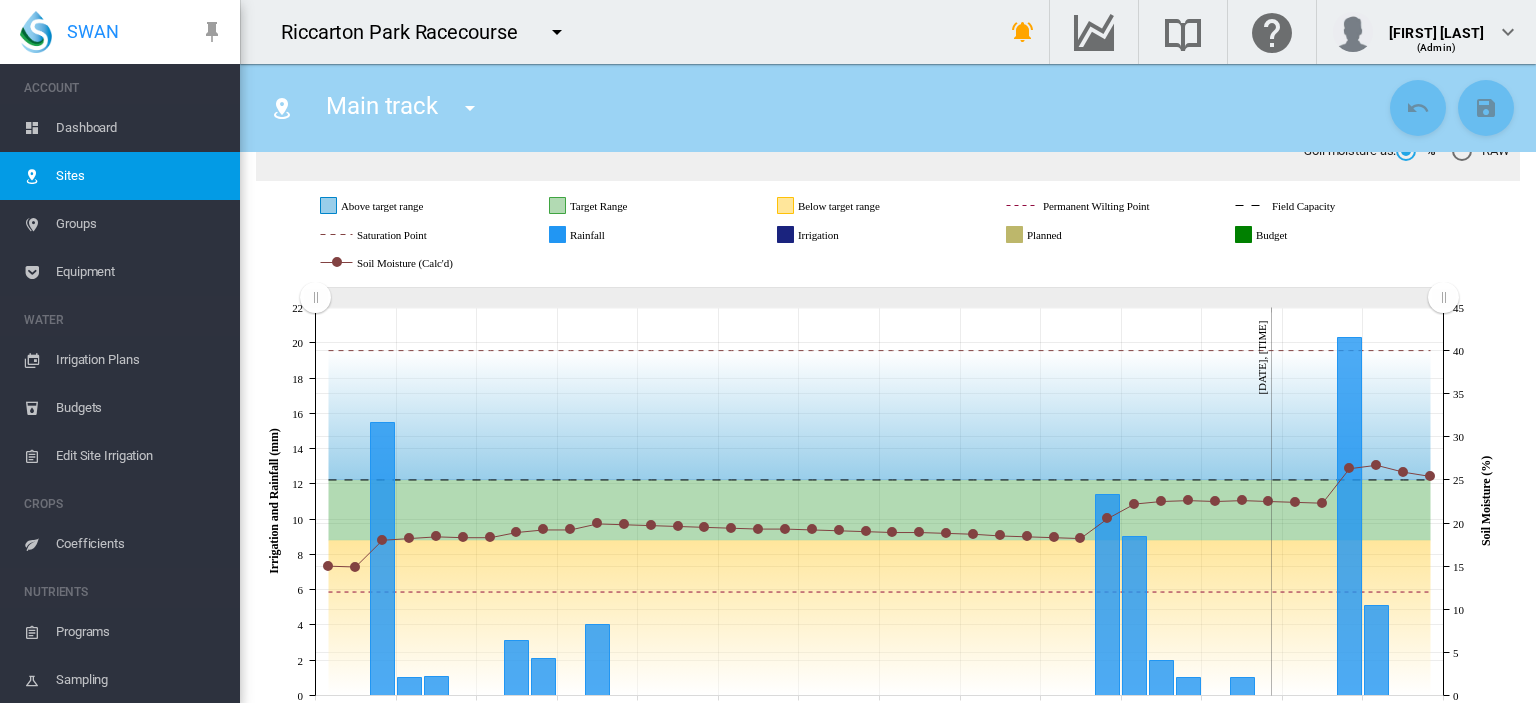 scroll, scrollTop: 198, scrollLeft: 0, axis: vertical 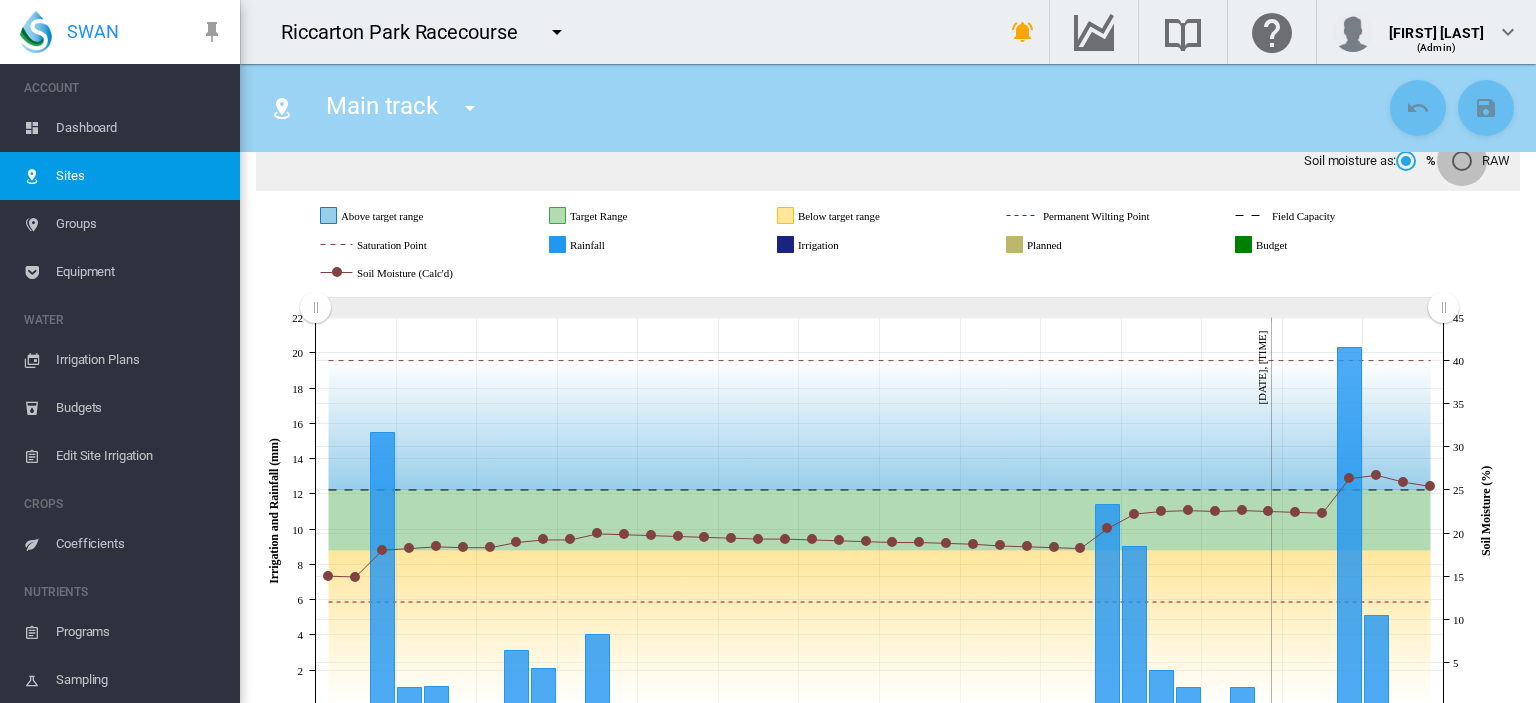 click at bounding box center [1462, 161] 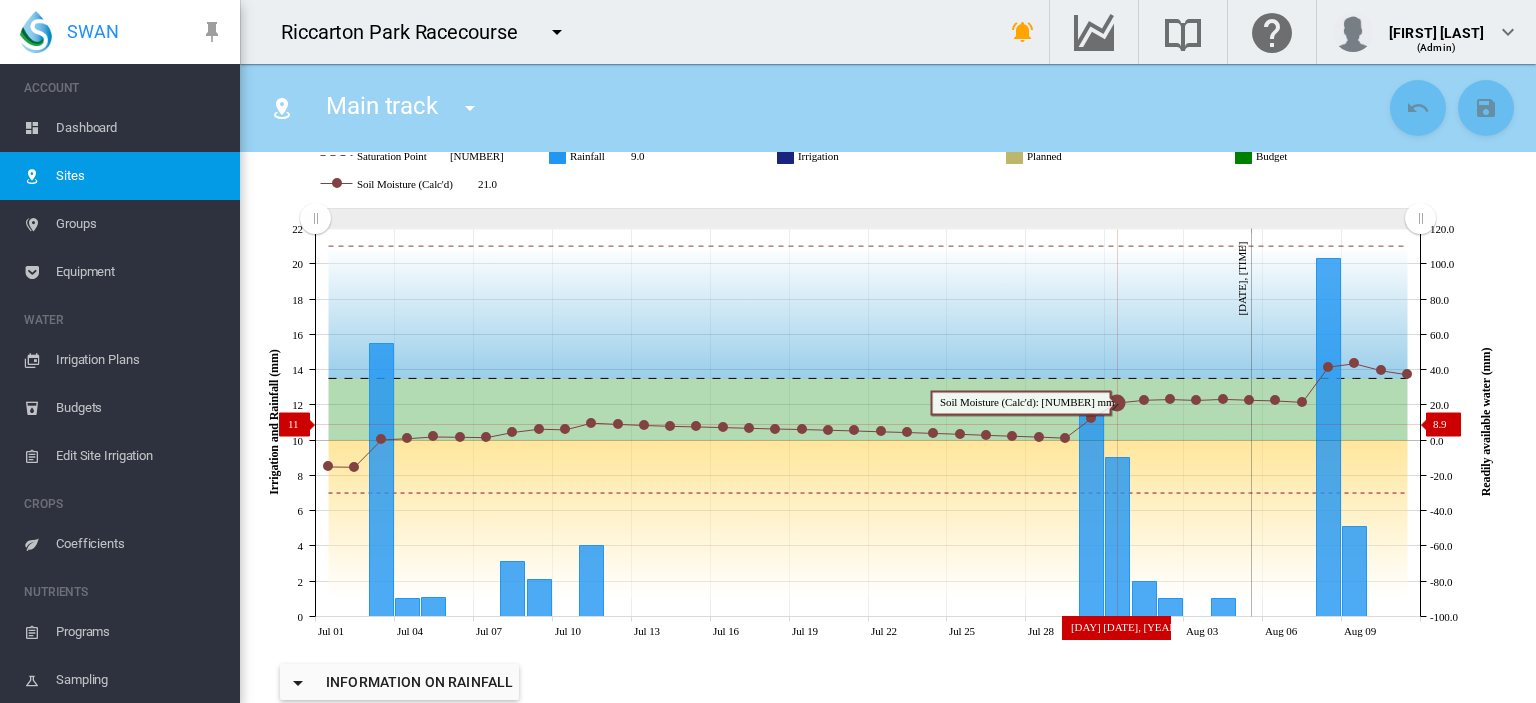 scroll, scrollTop: 291, scrollLeft: 0, axis: vertical 